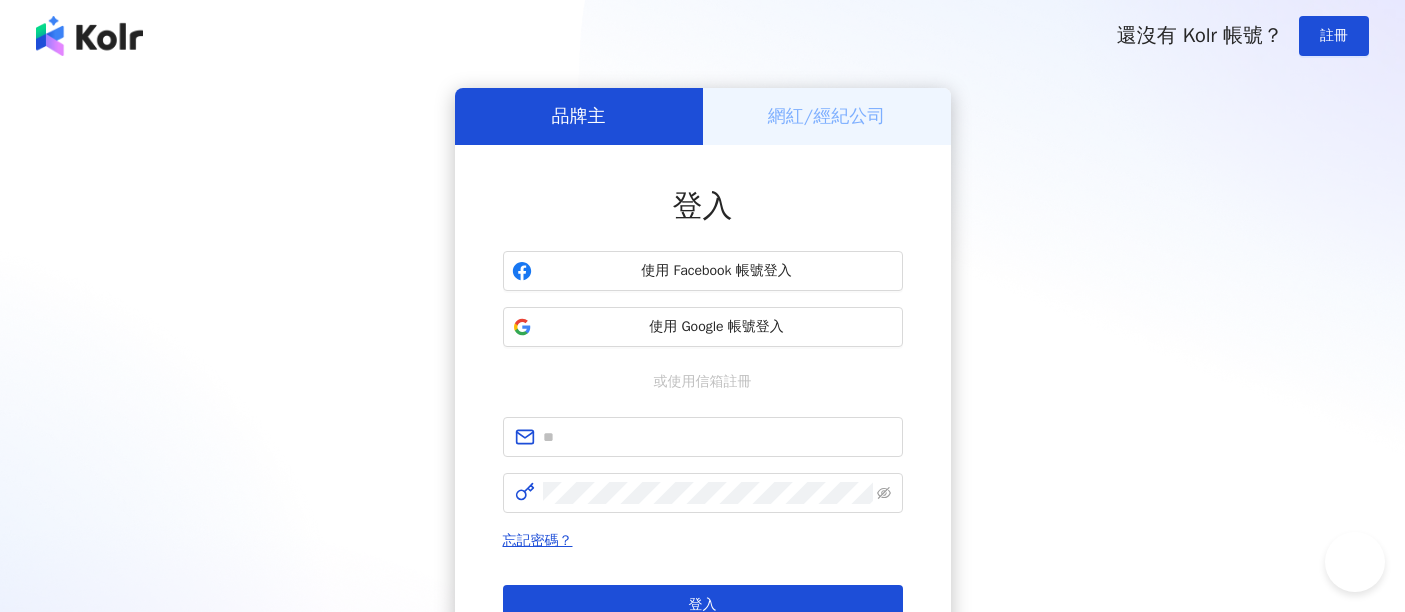 scroll, scrollTop: 0, scrollLeft: 0, axis: both 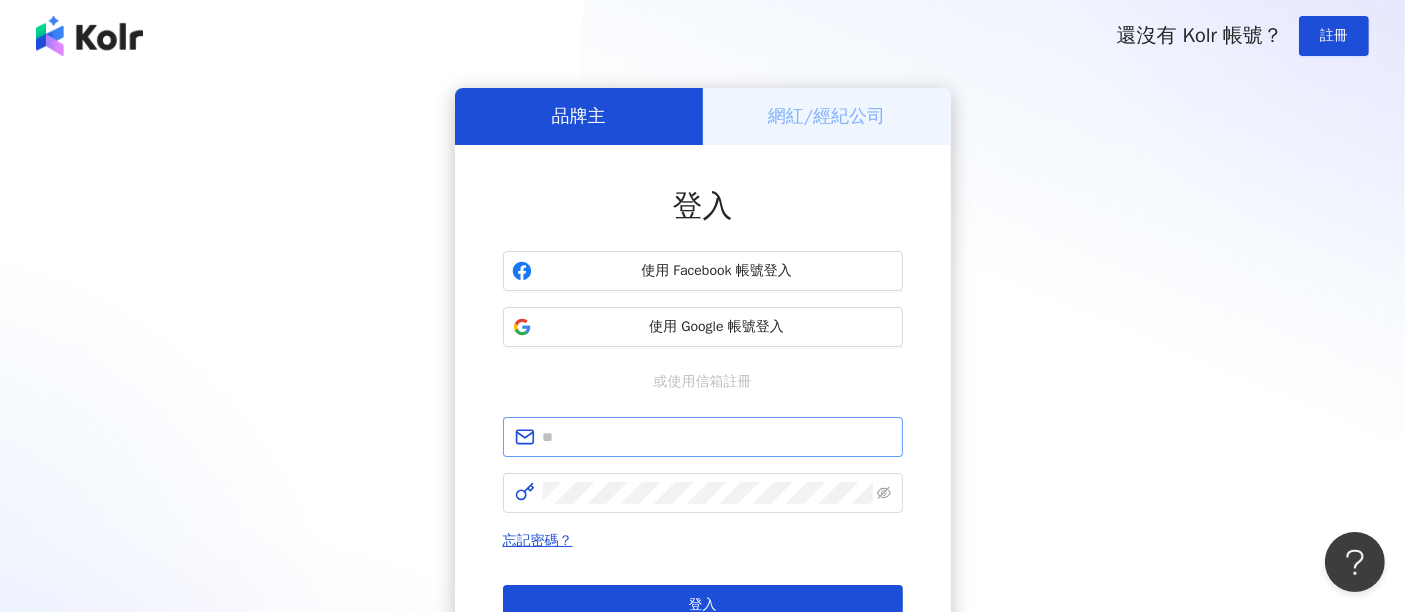 click at bounding box center [703, 437] 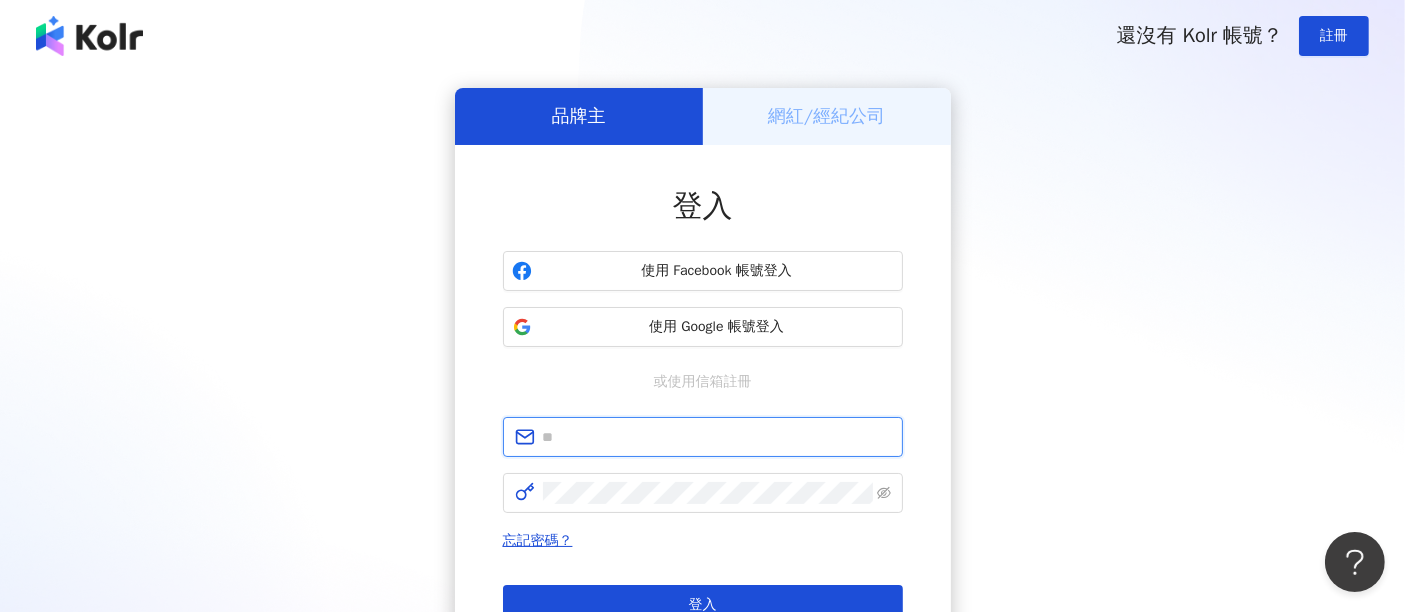 click at bounding box center [717, 437] 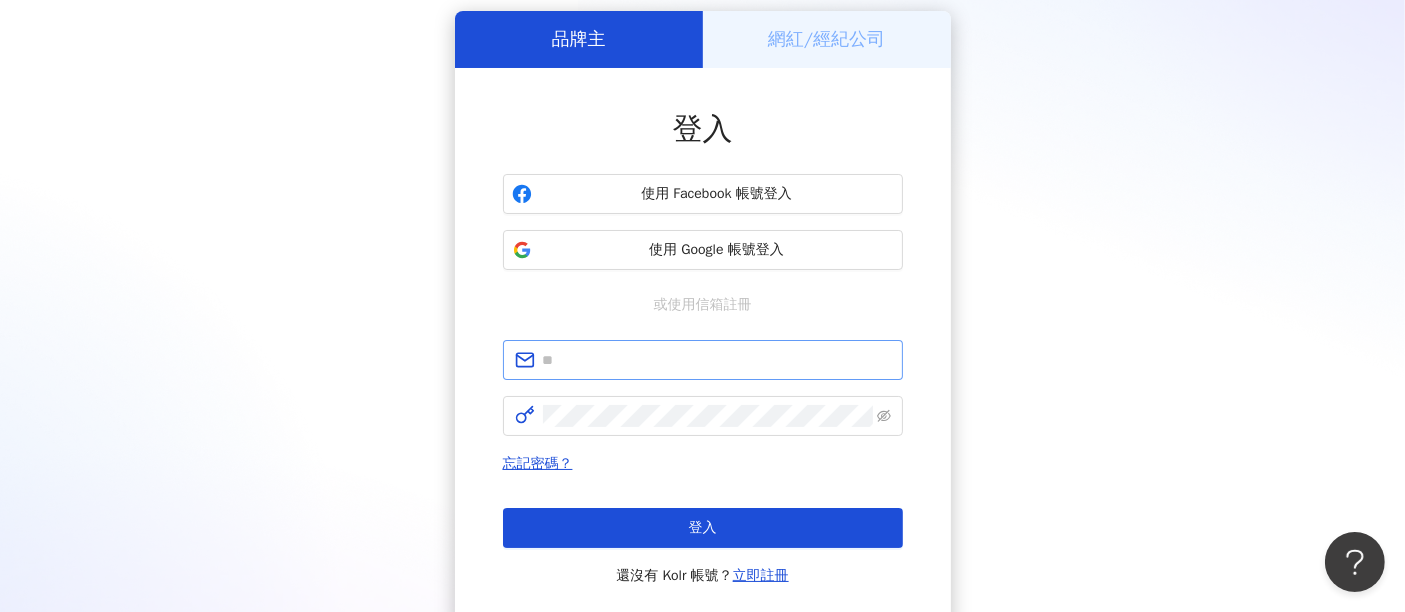 scroll, scrollTop: 111, scrollLeft: 0, axis: vertical 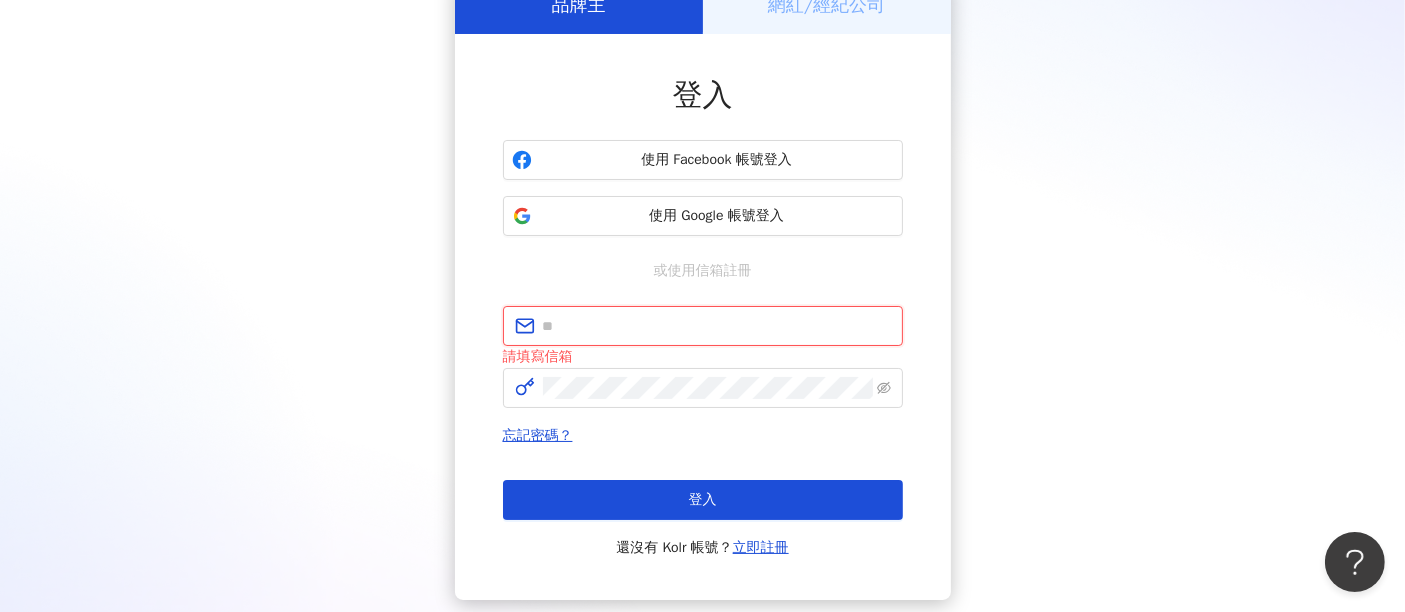 type on "**********" 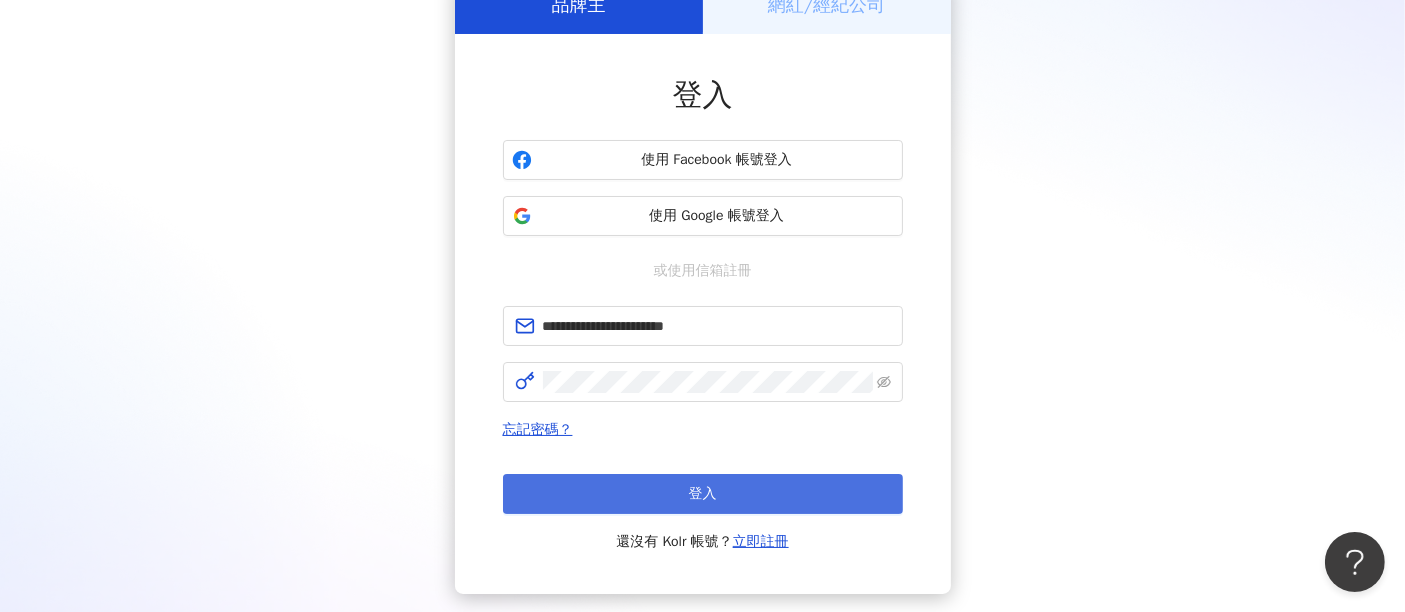 click on "登入" at bounding box center (703, 494) 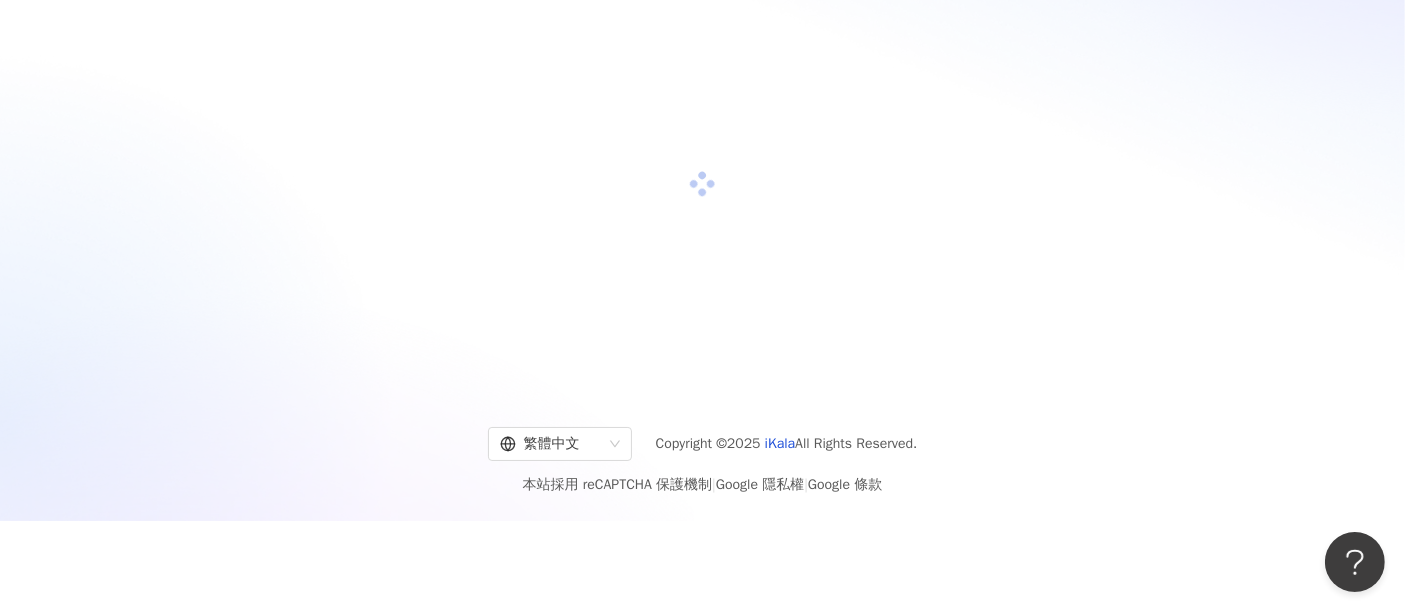 scroll, scrollTop: 111, scrollLeft: 0, axis: vertical 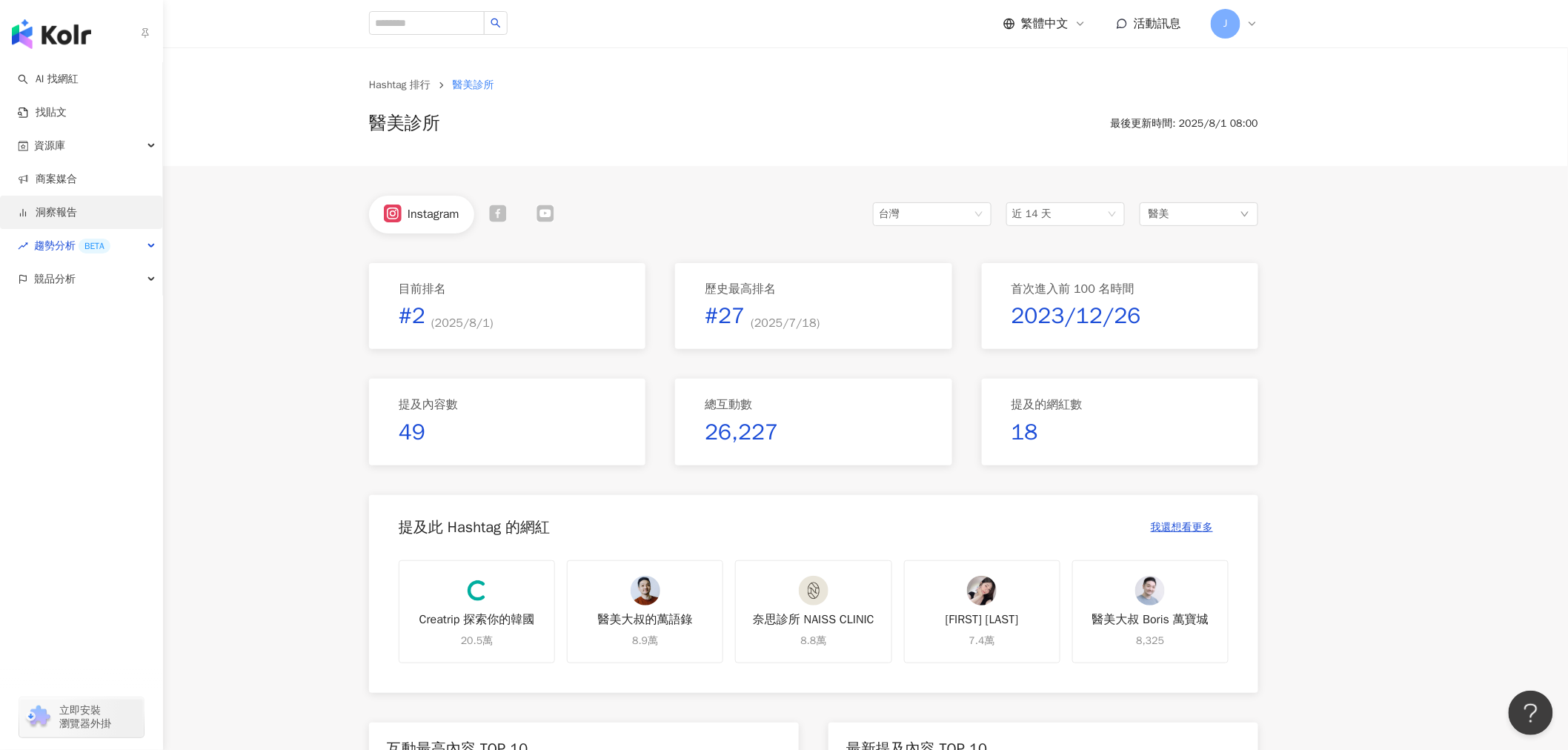click on "洞察報告" at bounding box center (47, 213) 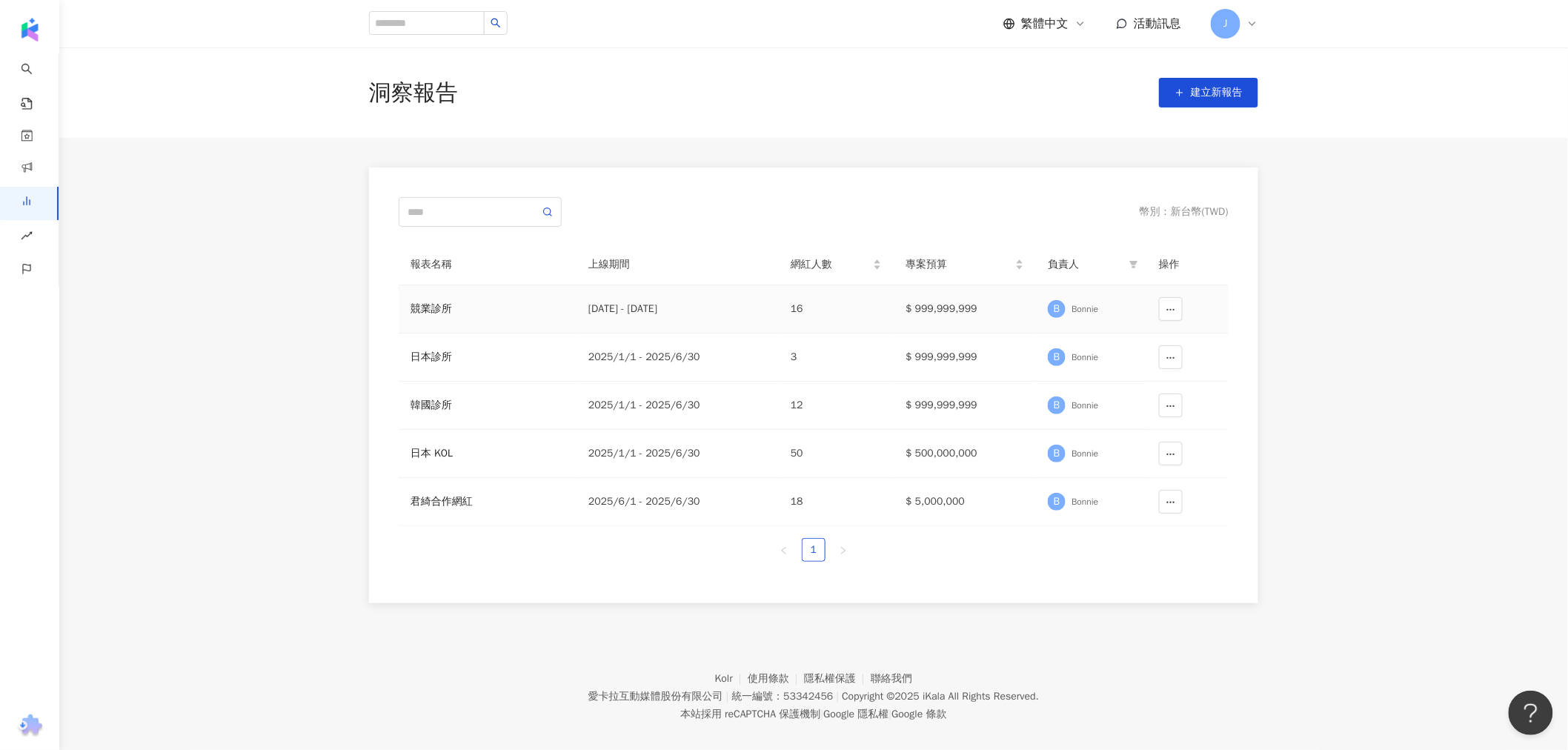 click on "競業診所" at bounding box center [488, 309] 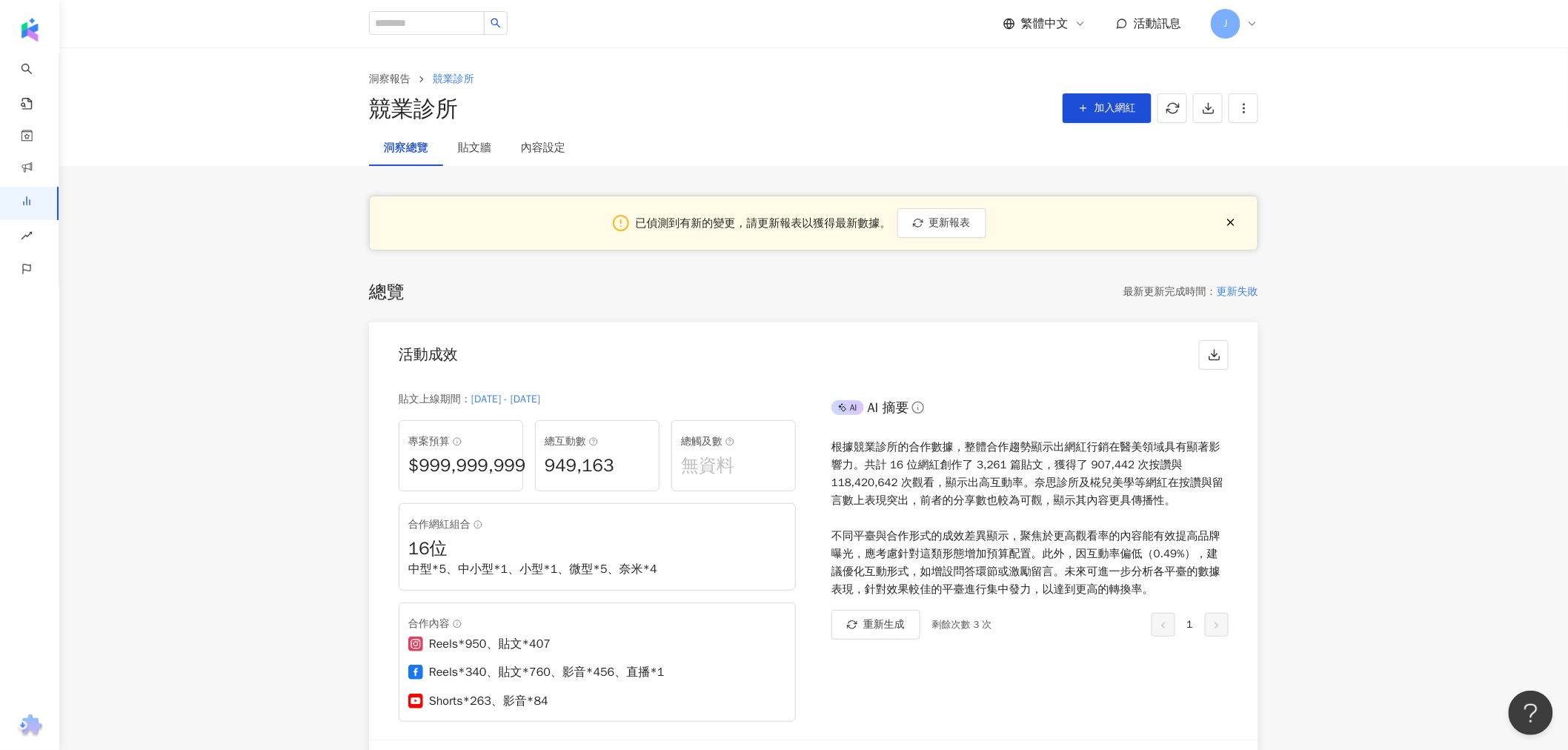 click on "加入網紅" at bounding box center [1115, 108] 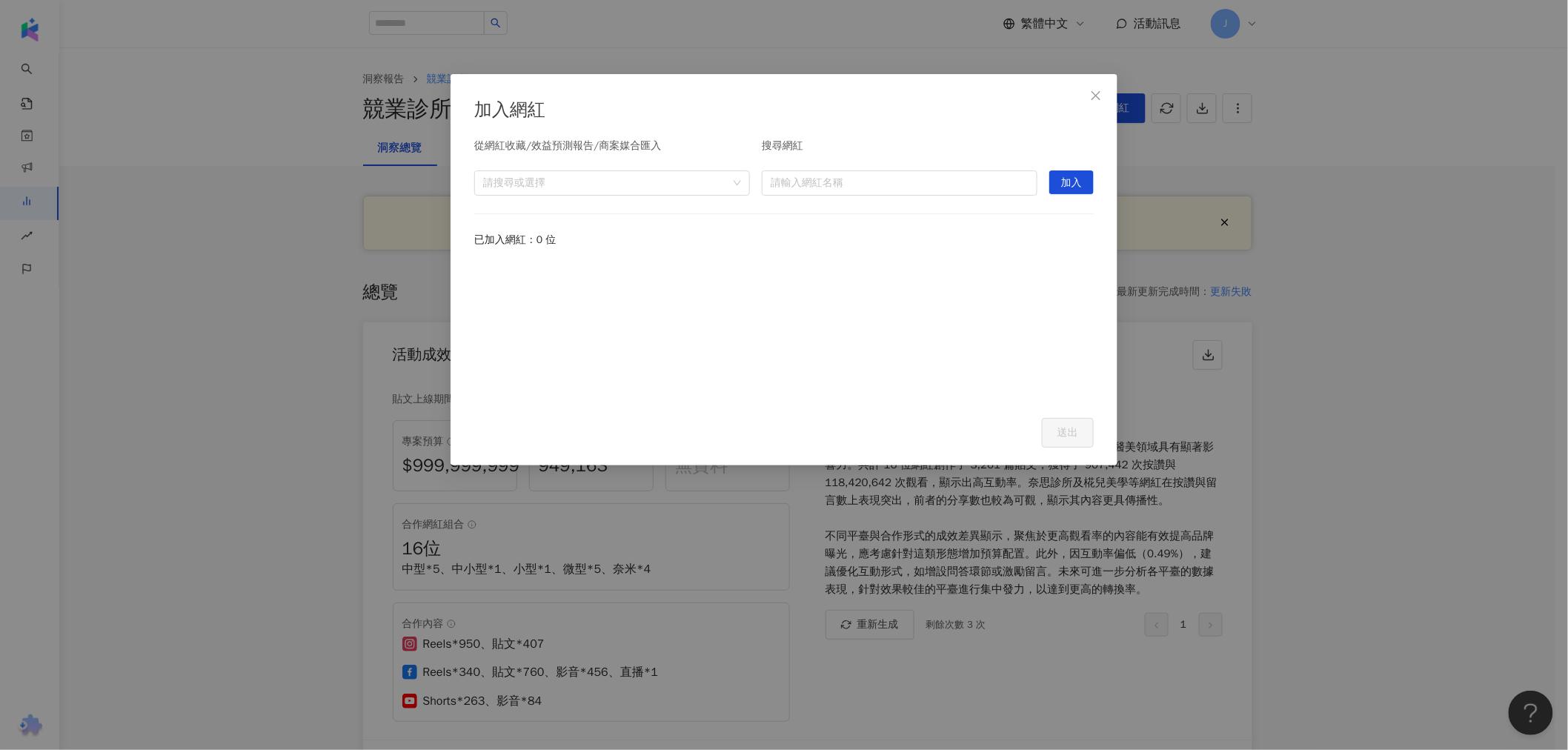 click on "從網紅收藏/效益預測報告/商案媒合匯入   請搜尋或選擇 搜尋網紅 請輸入網紅名稱 加入 已加入網紅：0 位" at bounding box center [784, 271] 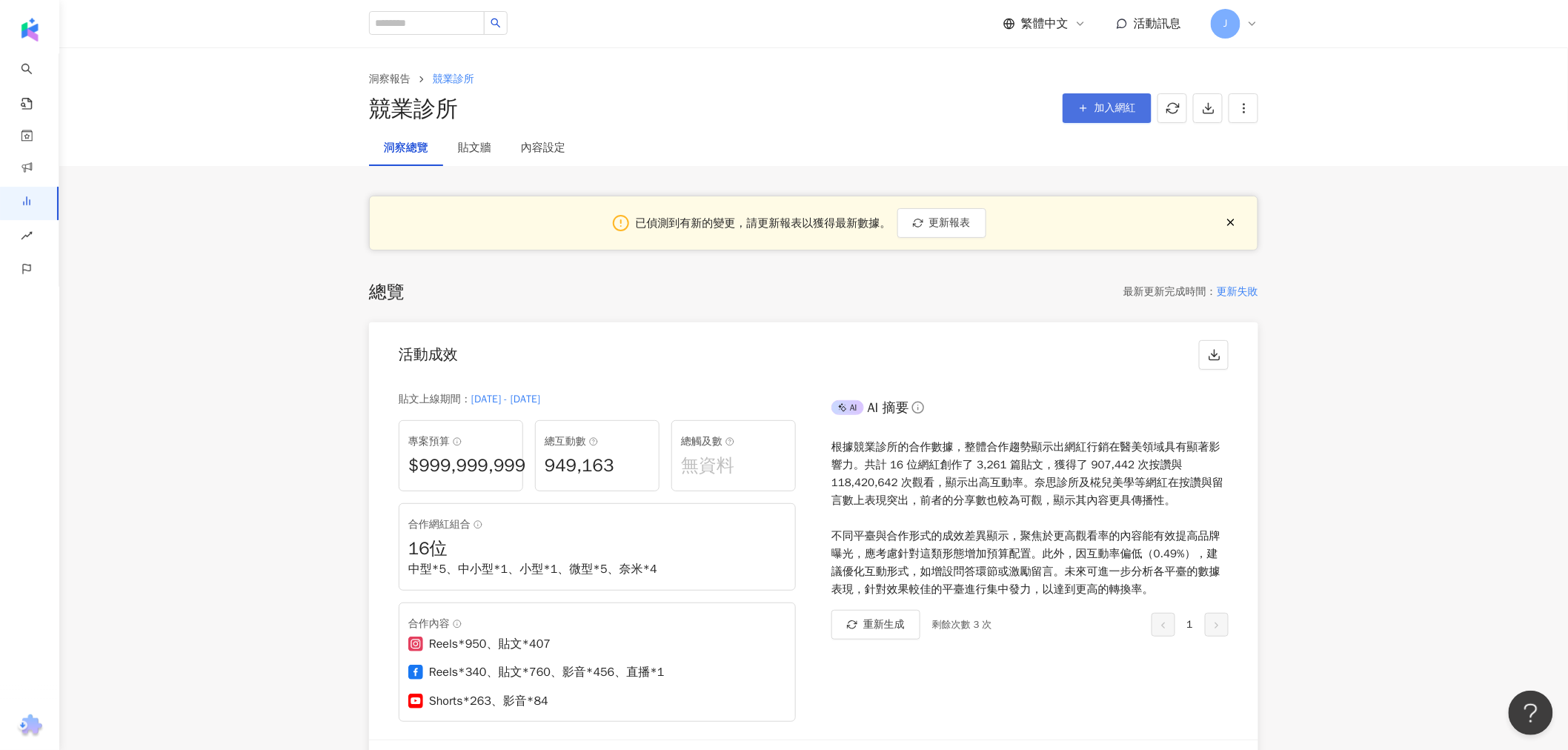 click on "加入網紅" at bounding box center [1115, 108] 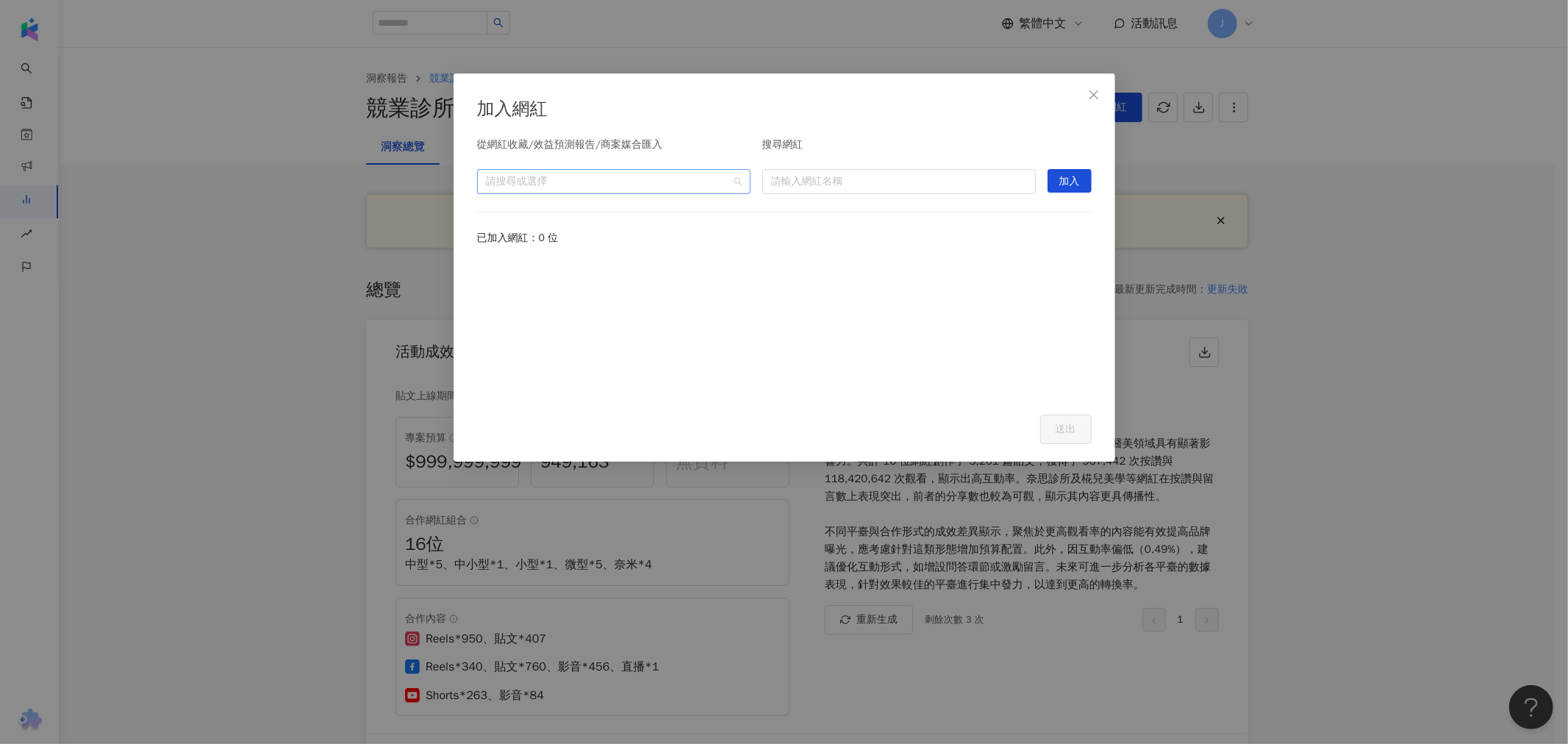 click on "請搜尋或選擇" at bounding box center (614, 182) 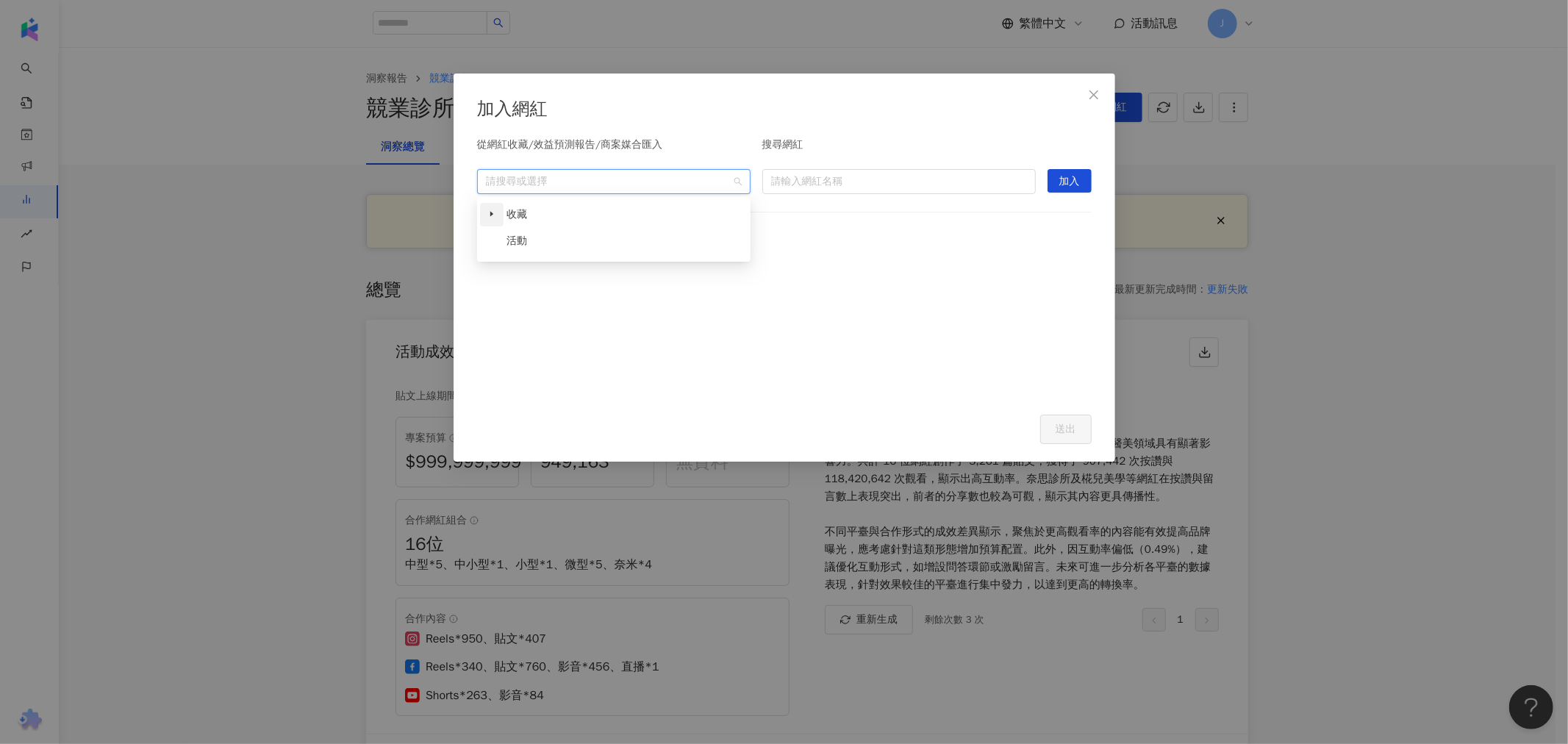 click 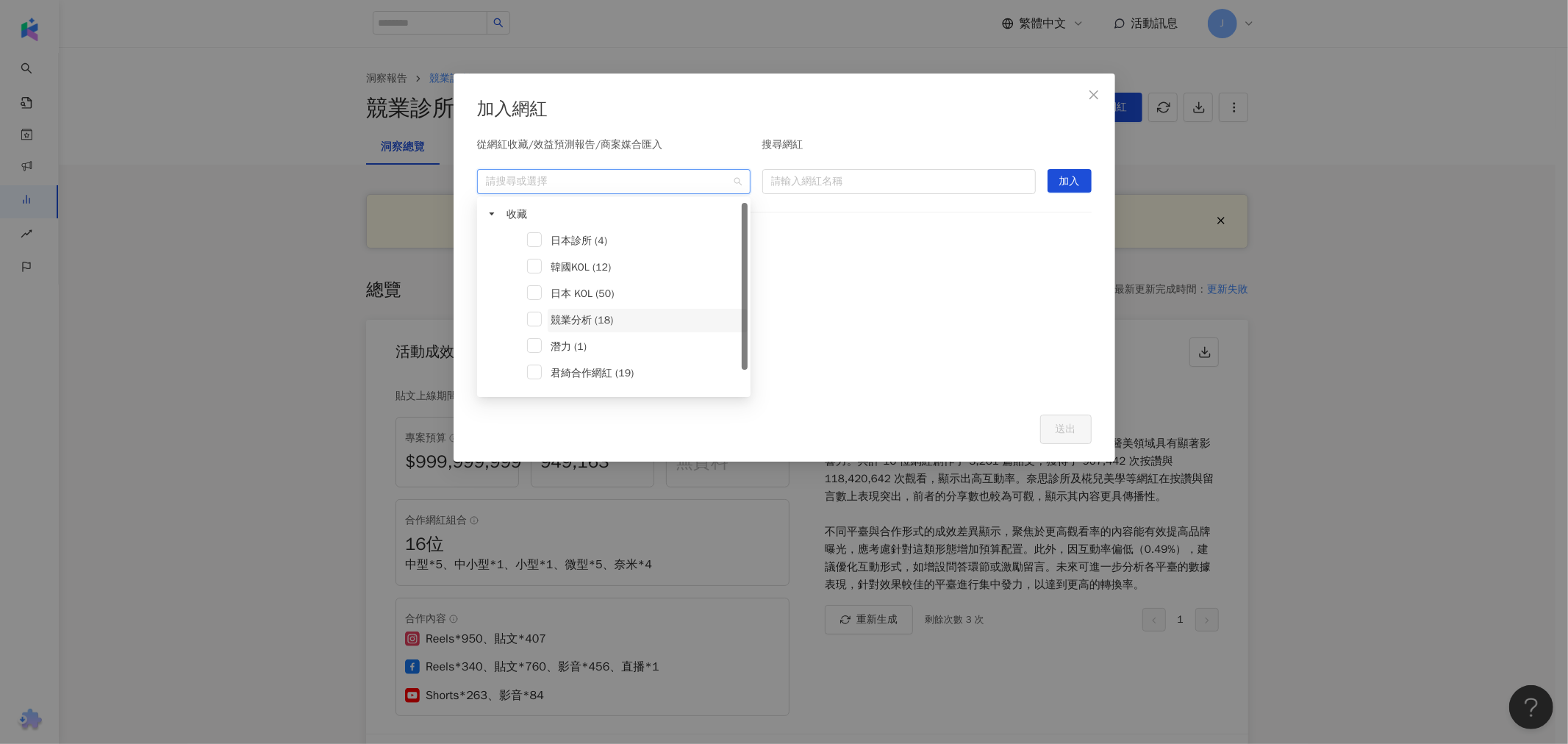 click on "競業分析 (18)" at bounding box center (648, 321) 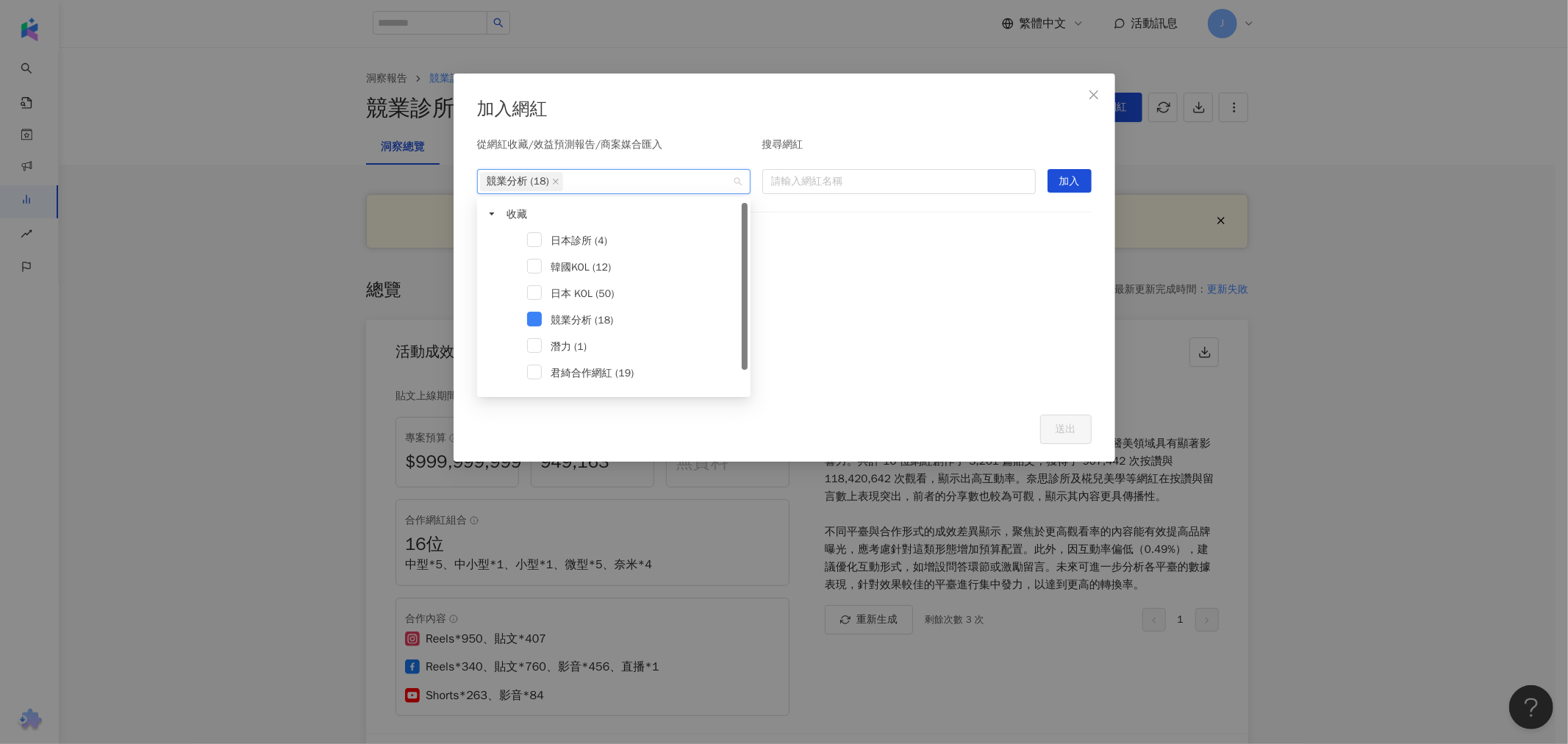 click at bounding box center [784, 329] 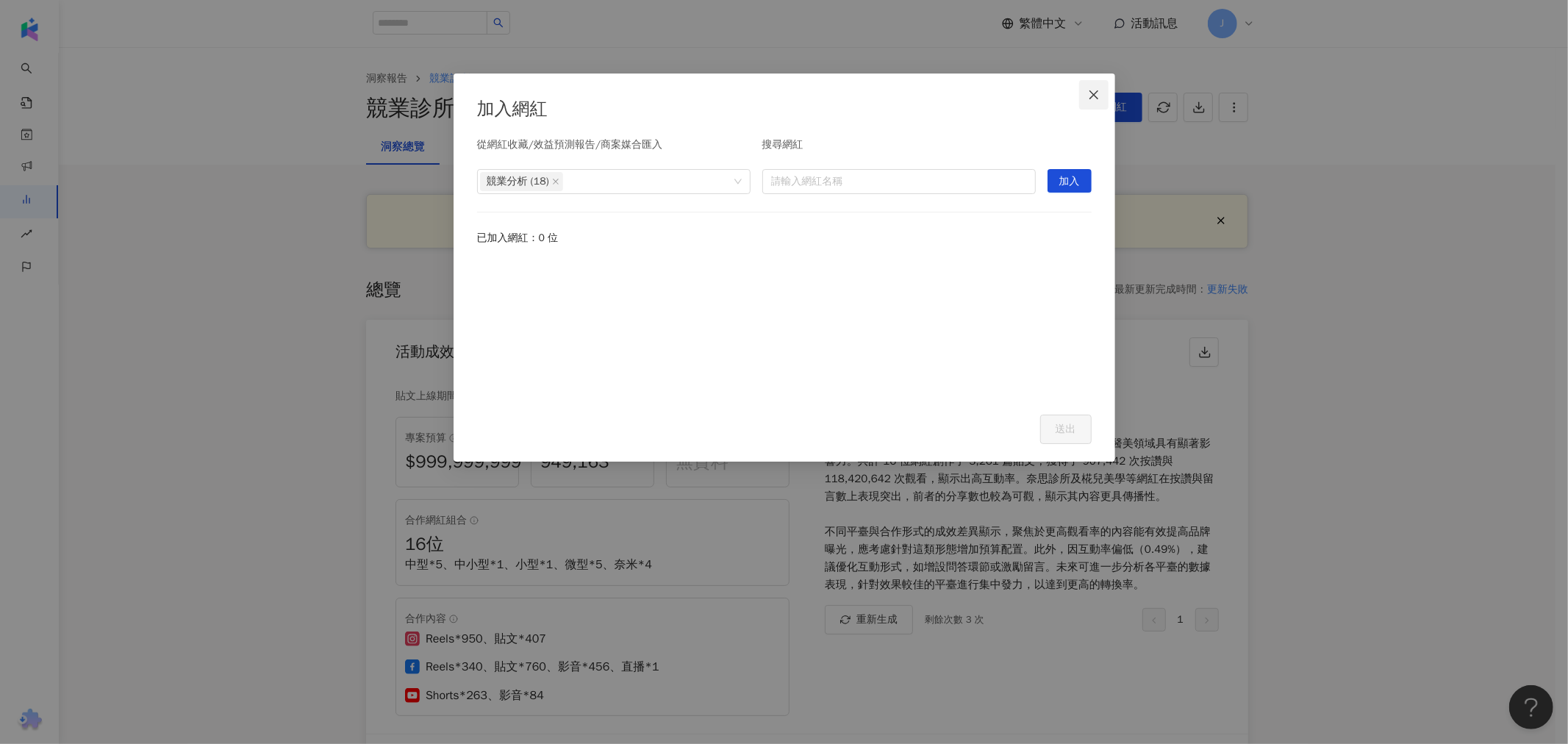 click 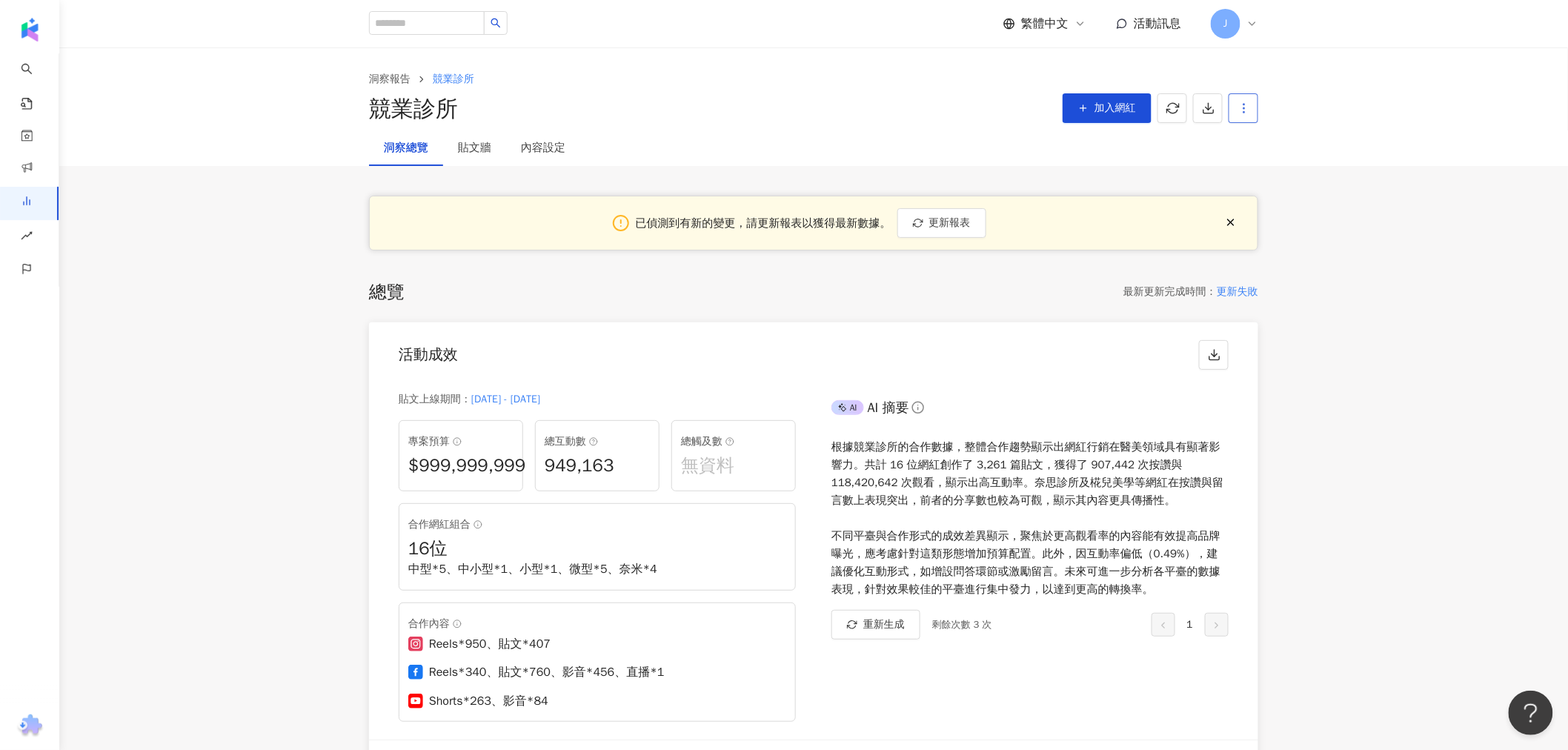 click 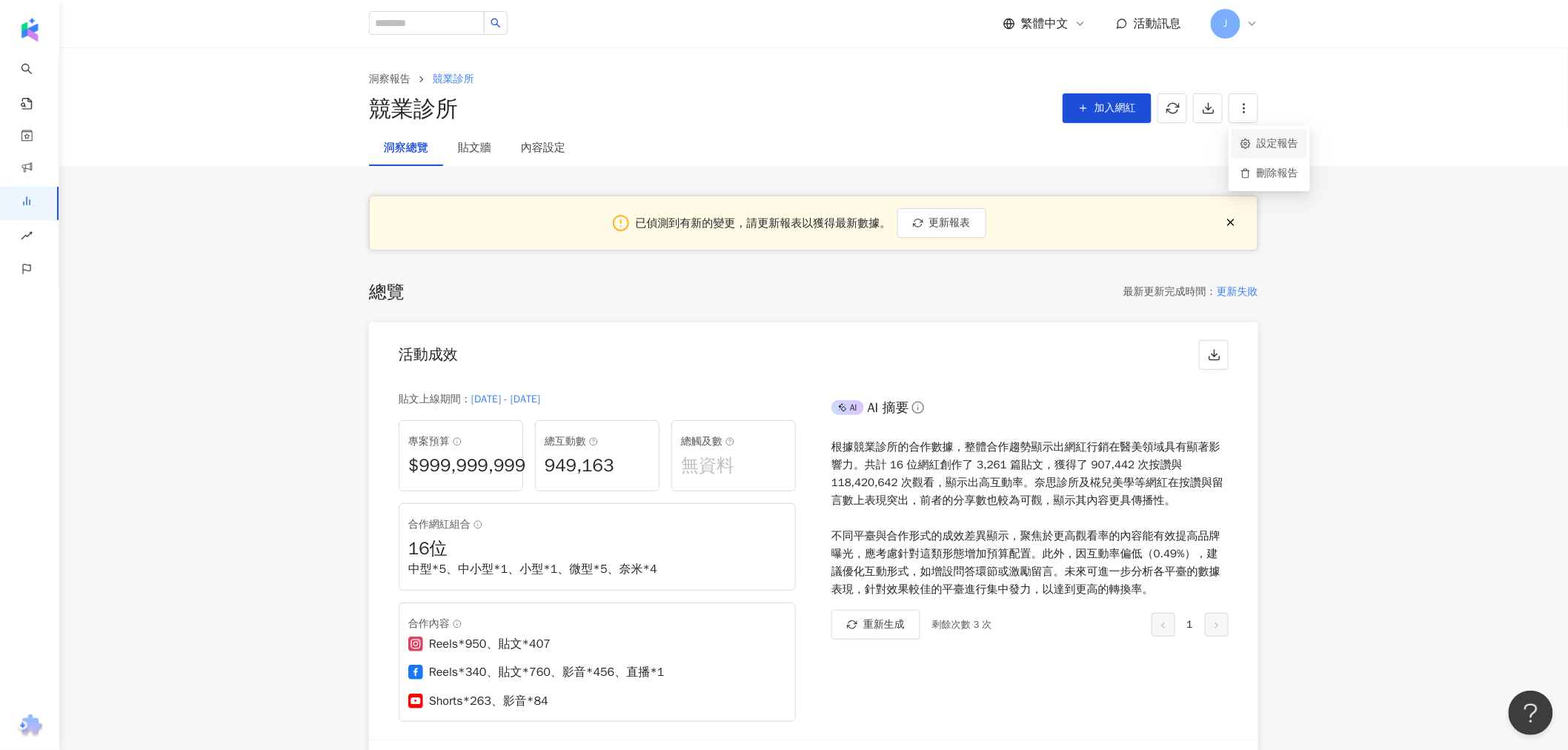 click on "設定報告" at bounding box center (1269, 144) 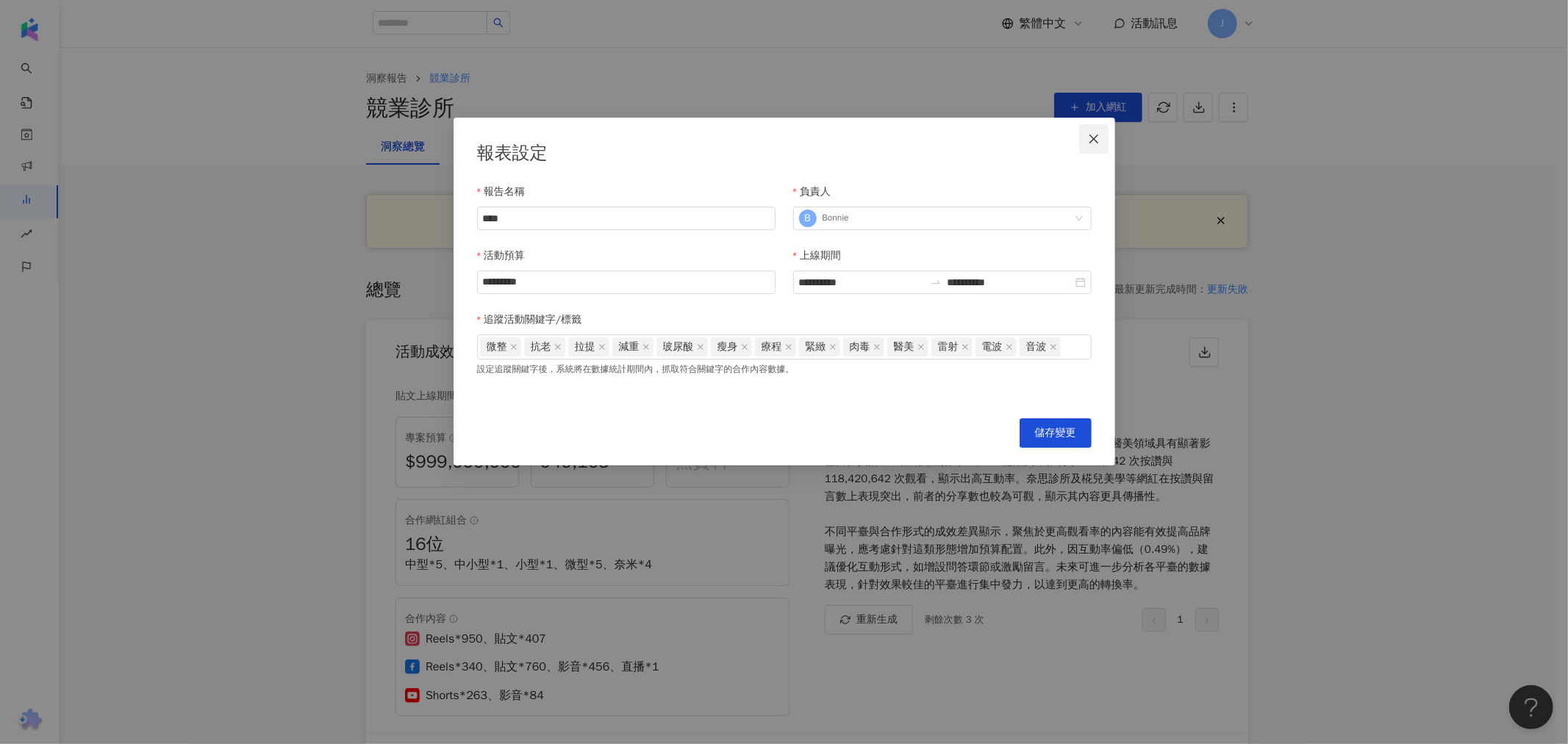 click 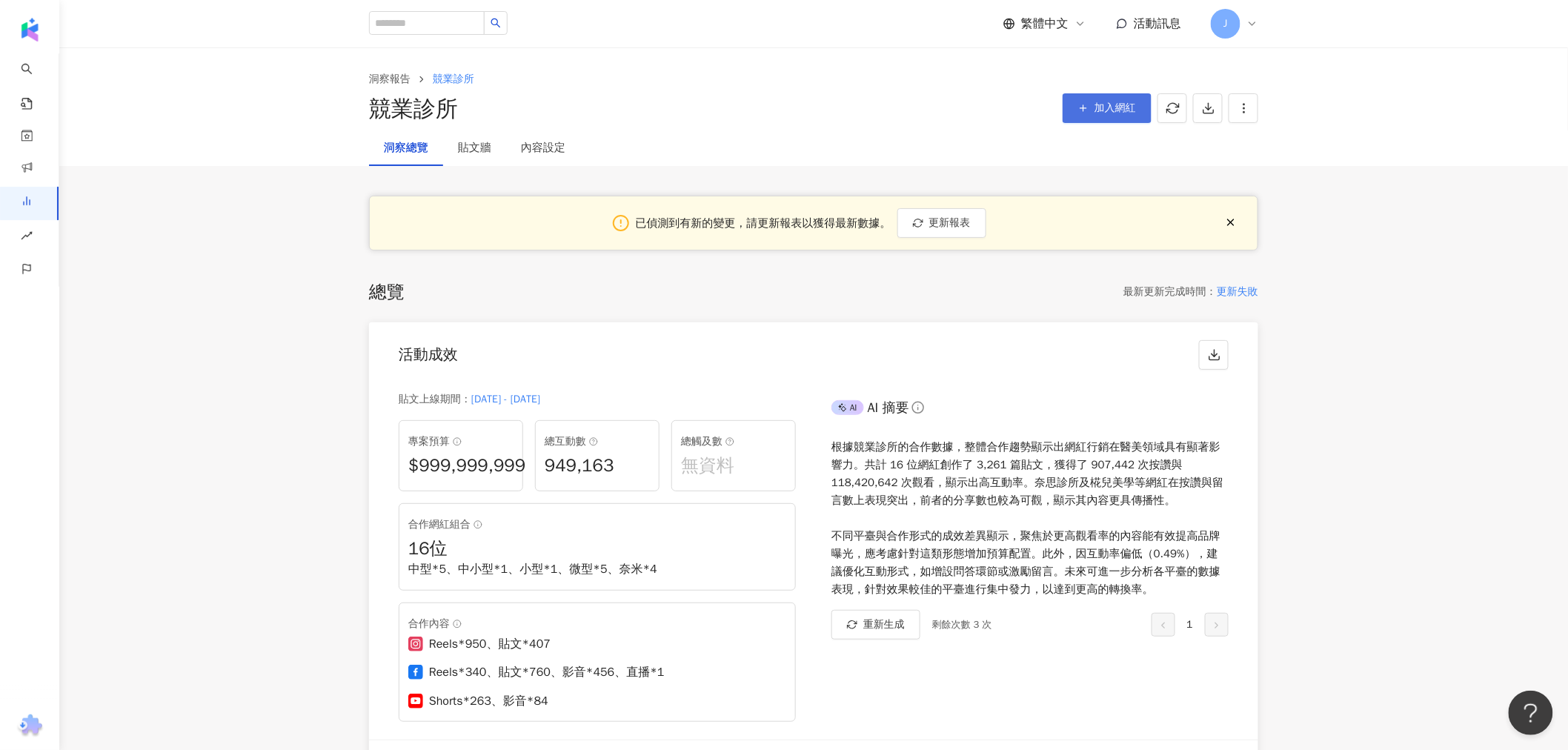 click on "加入網紅" at bounding box center (1115, 108) 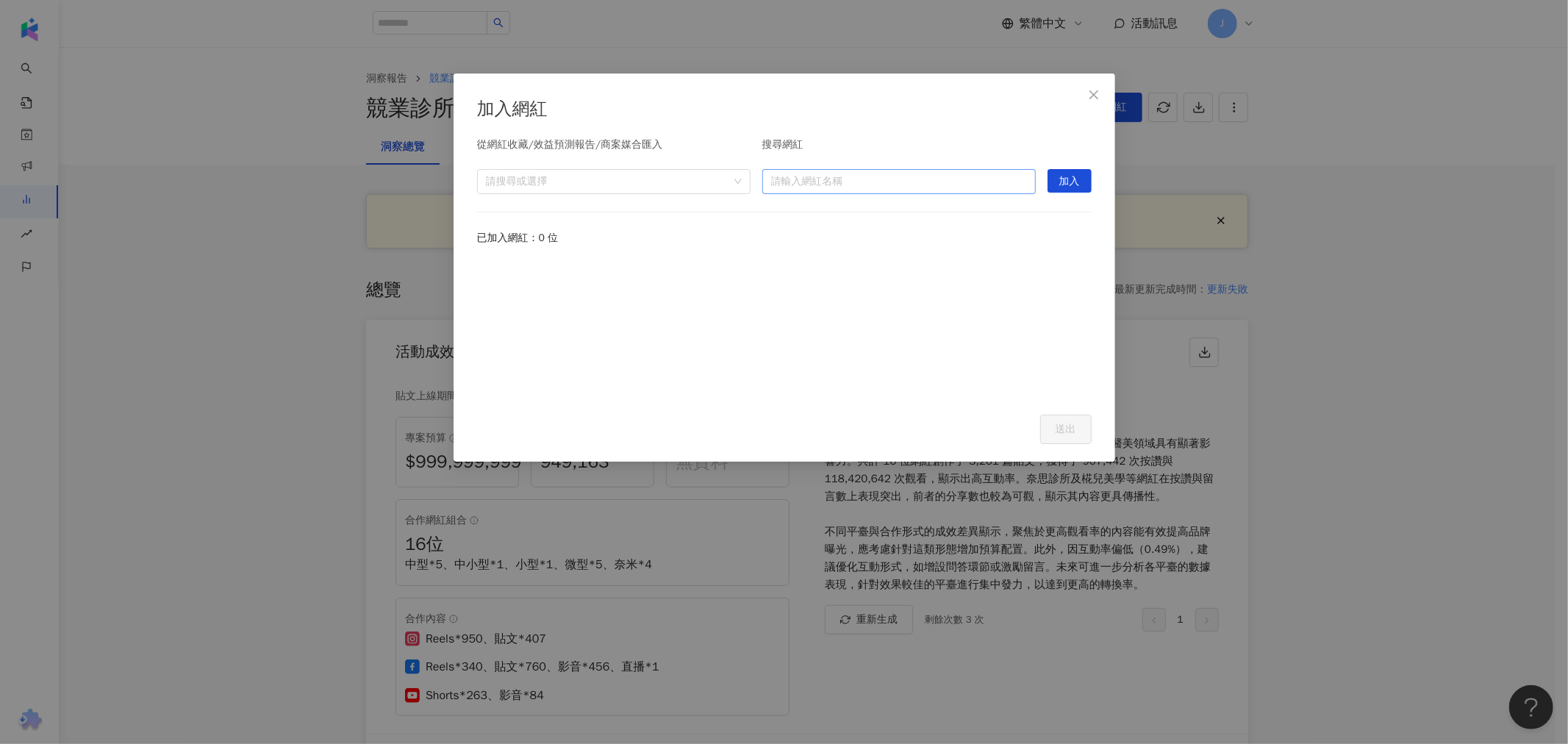 click at bounding box center [899, 182] 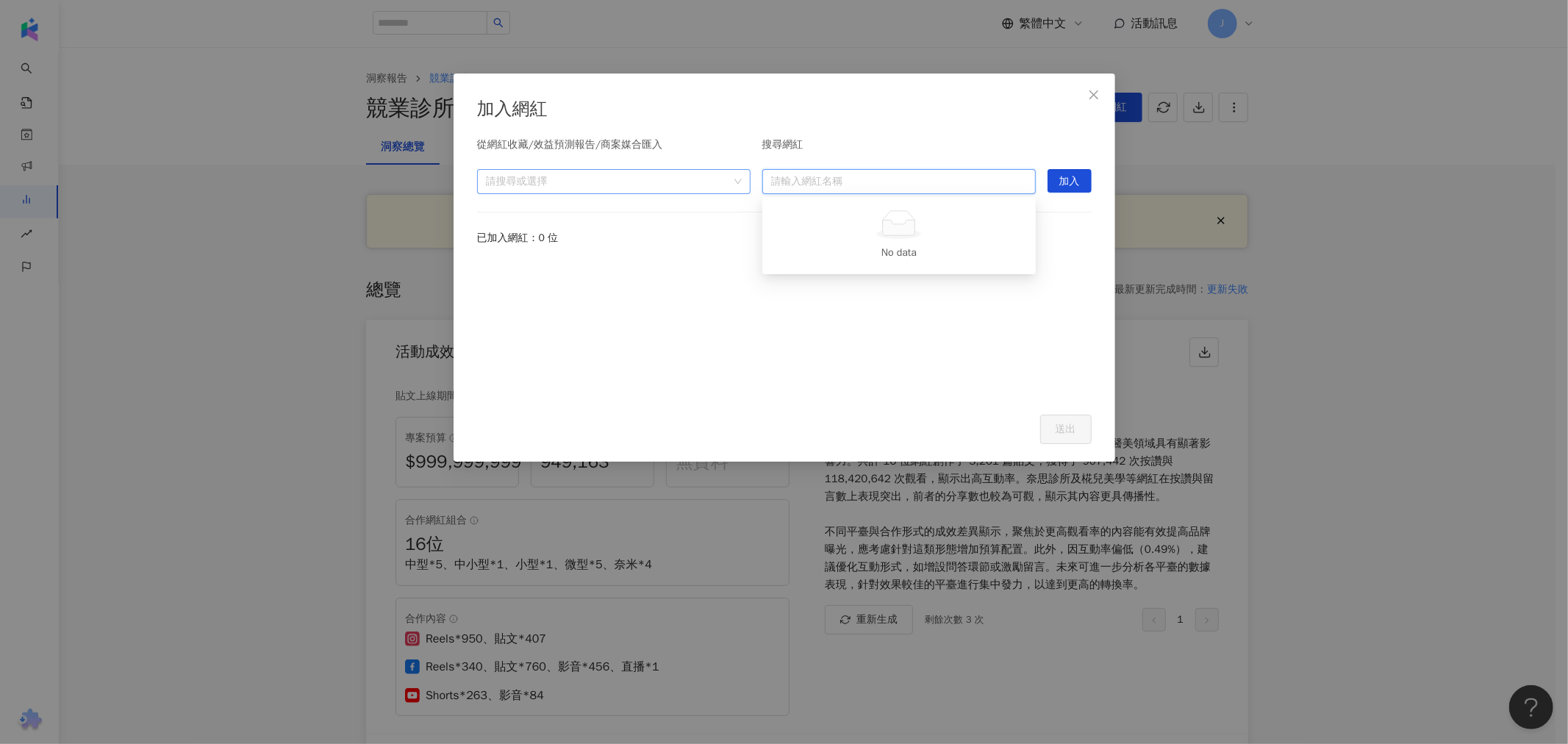 click at bounding box center (606, 181) 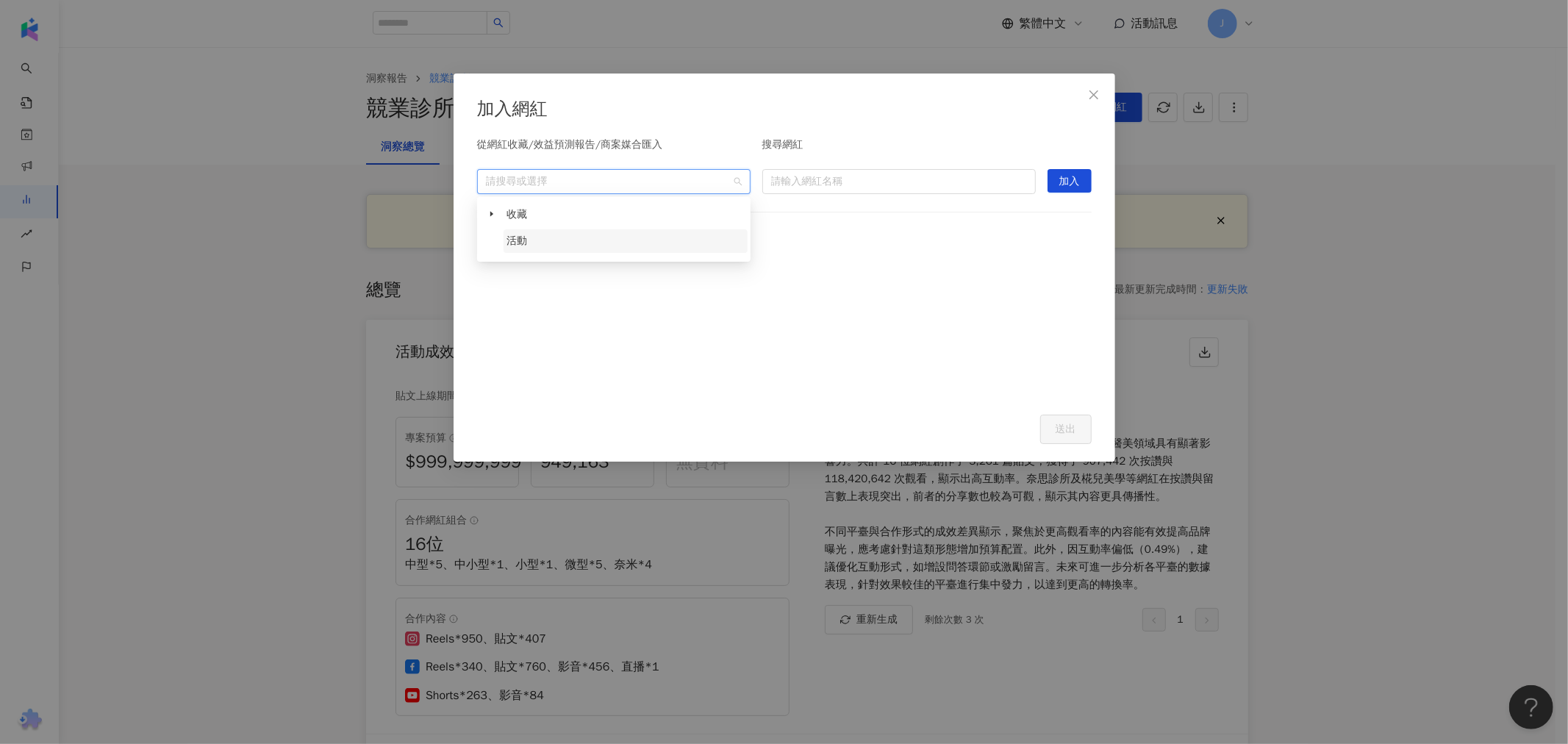 click on "活動" at bounding box center [626, 241] 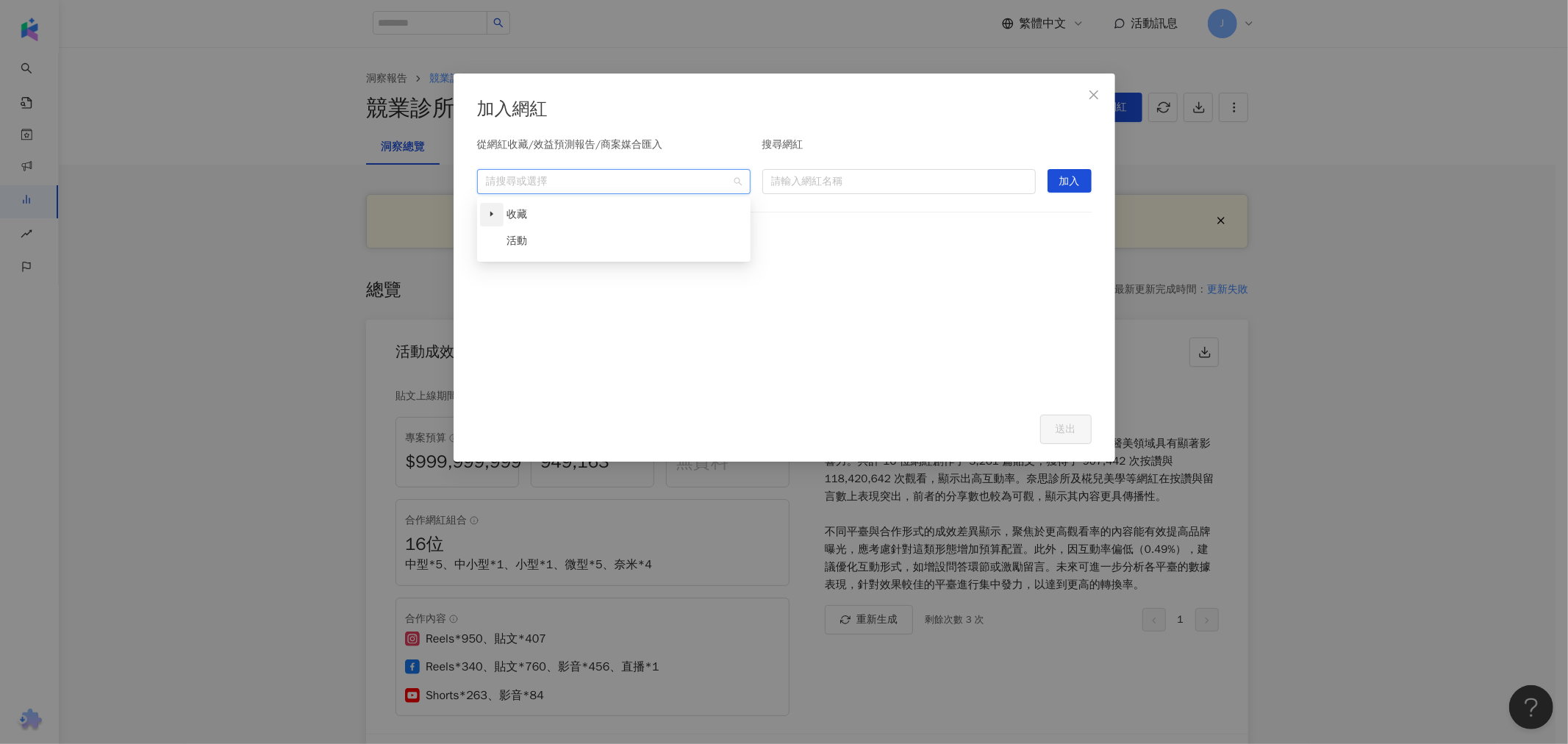 drag, startPoint x: 500, startPoint y: 202, endPoint x: 493, endPoint y: 215, distance: 14.76482 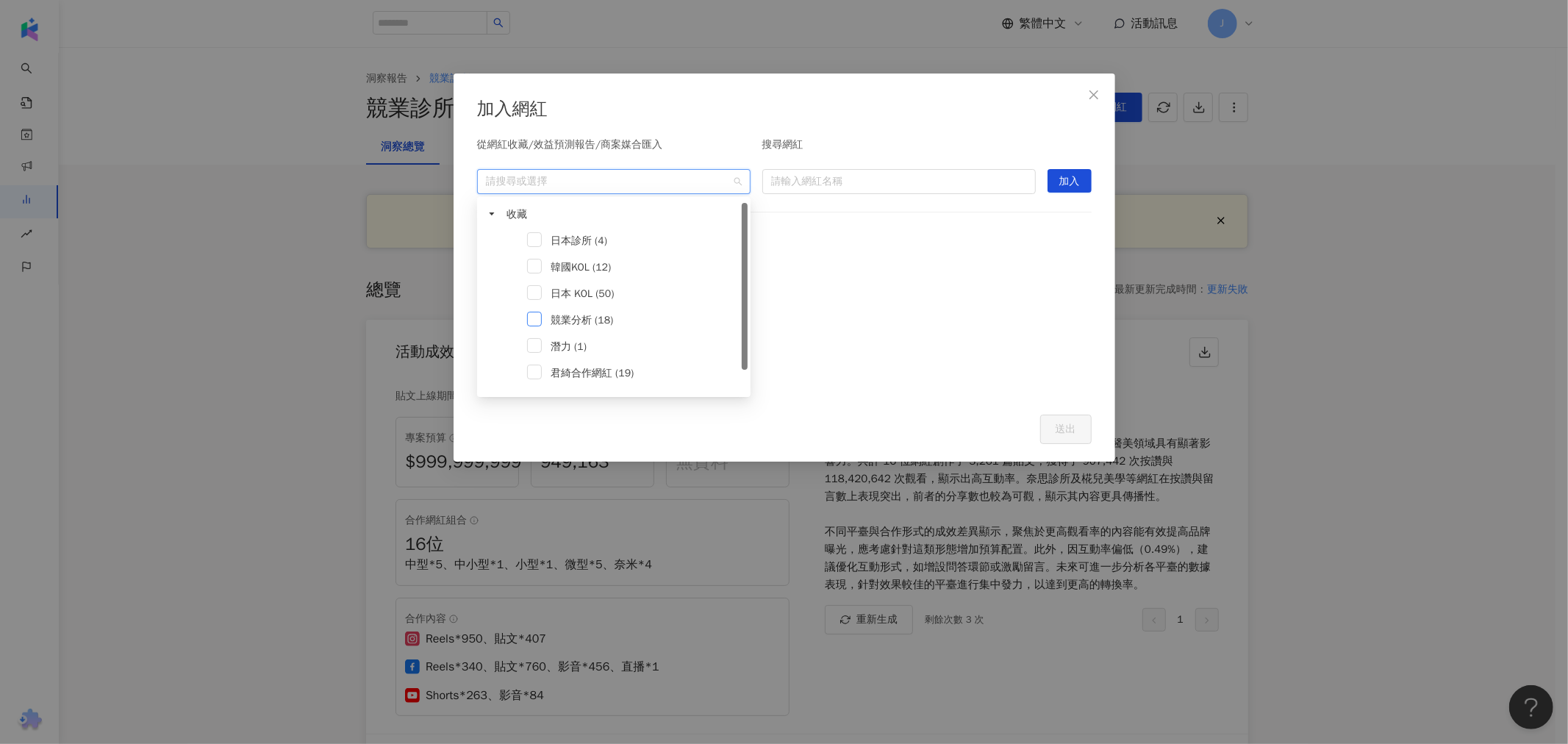 click at bounding box center (534, 319) 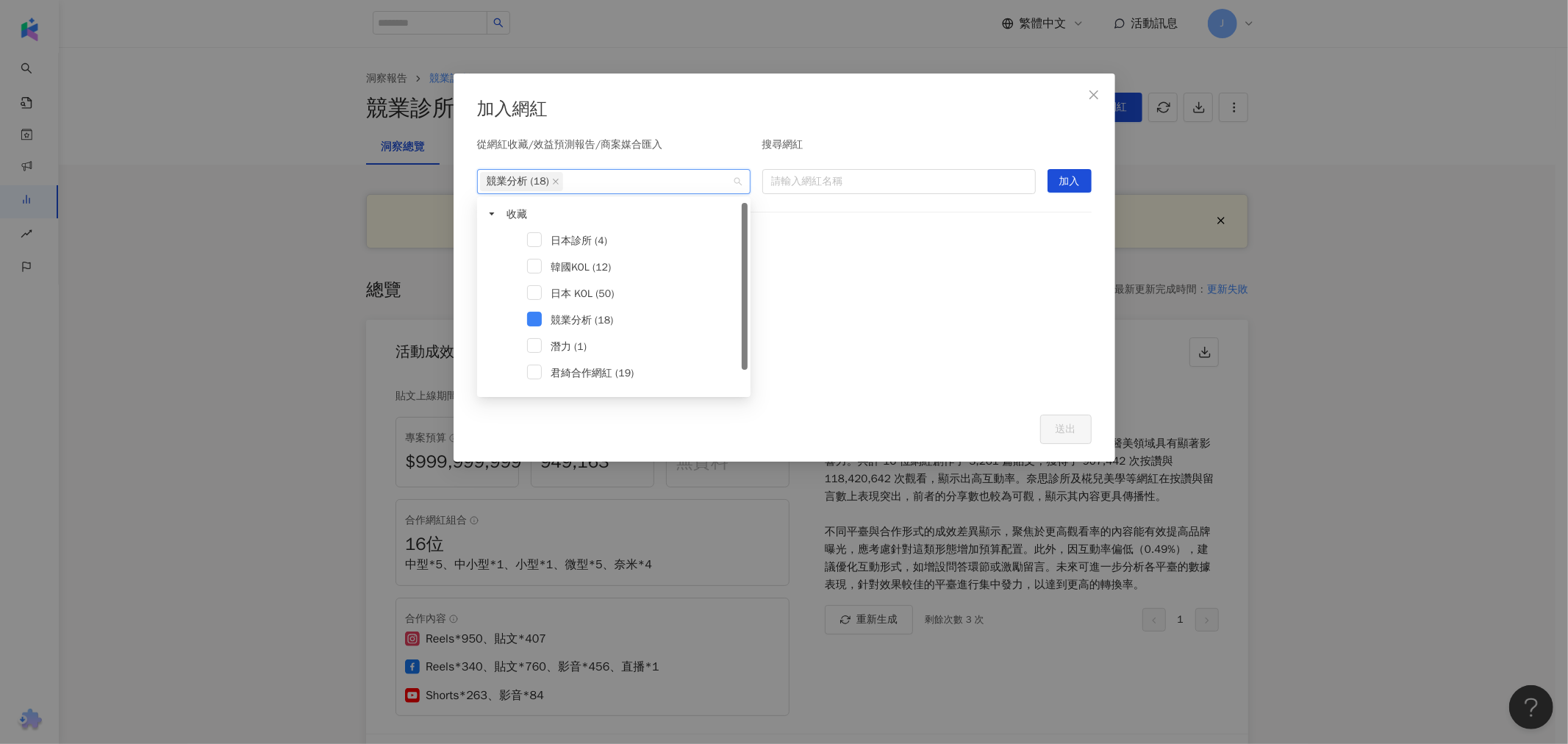 click at bounding box center [784, 329] 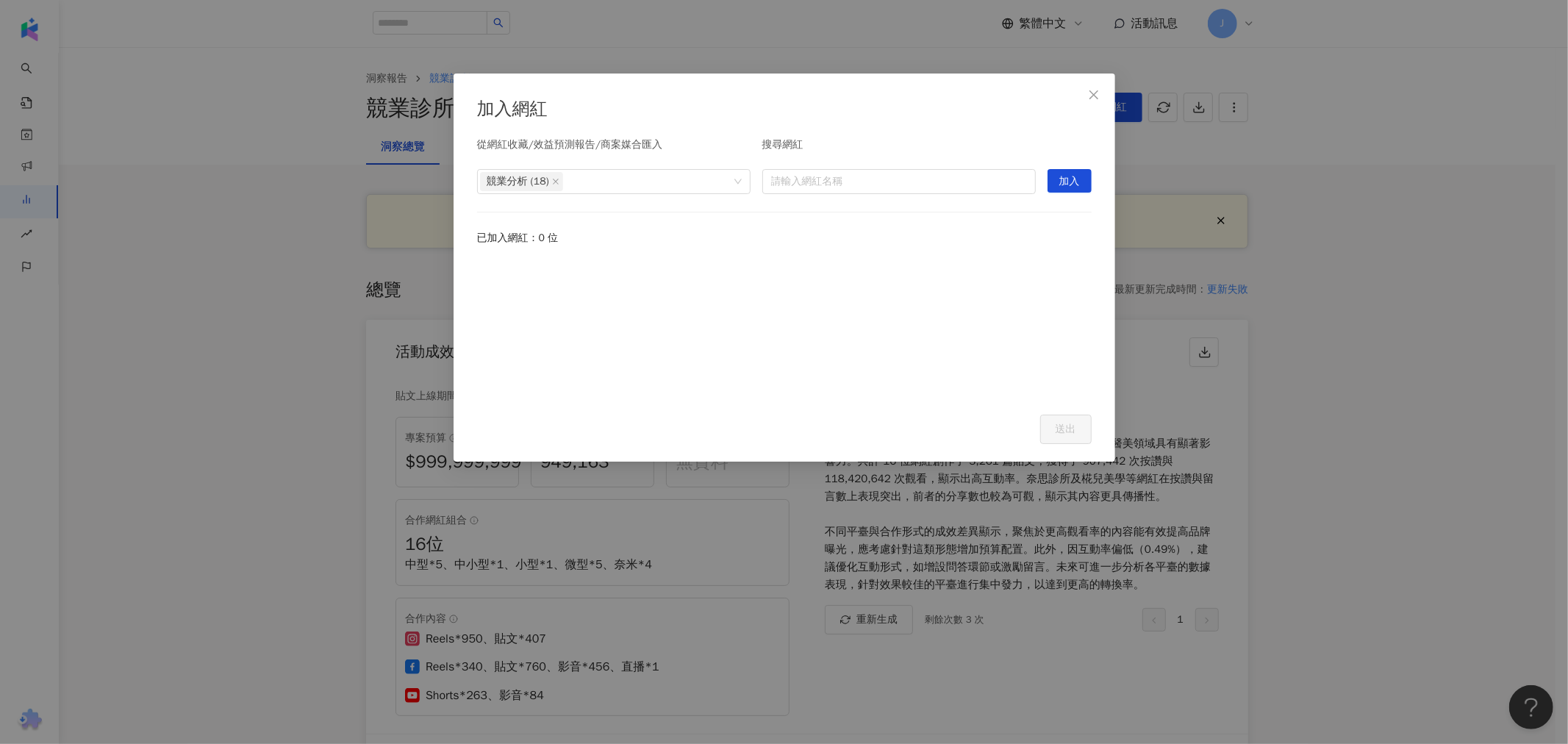 click 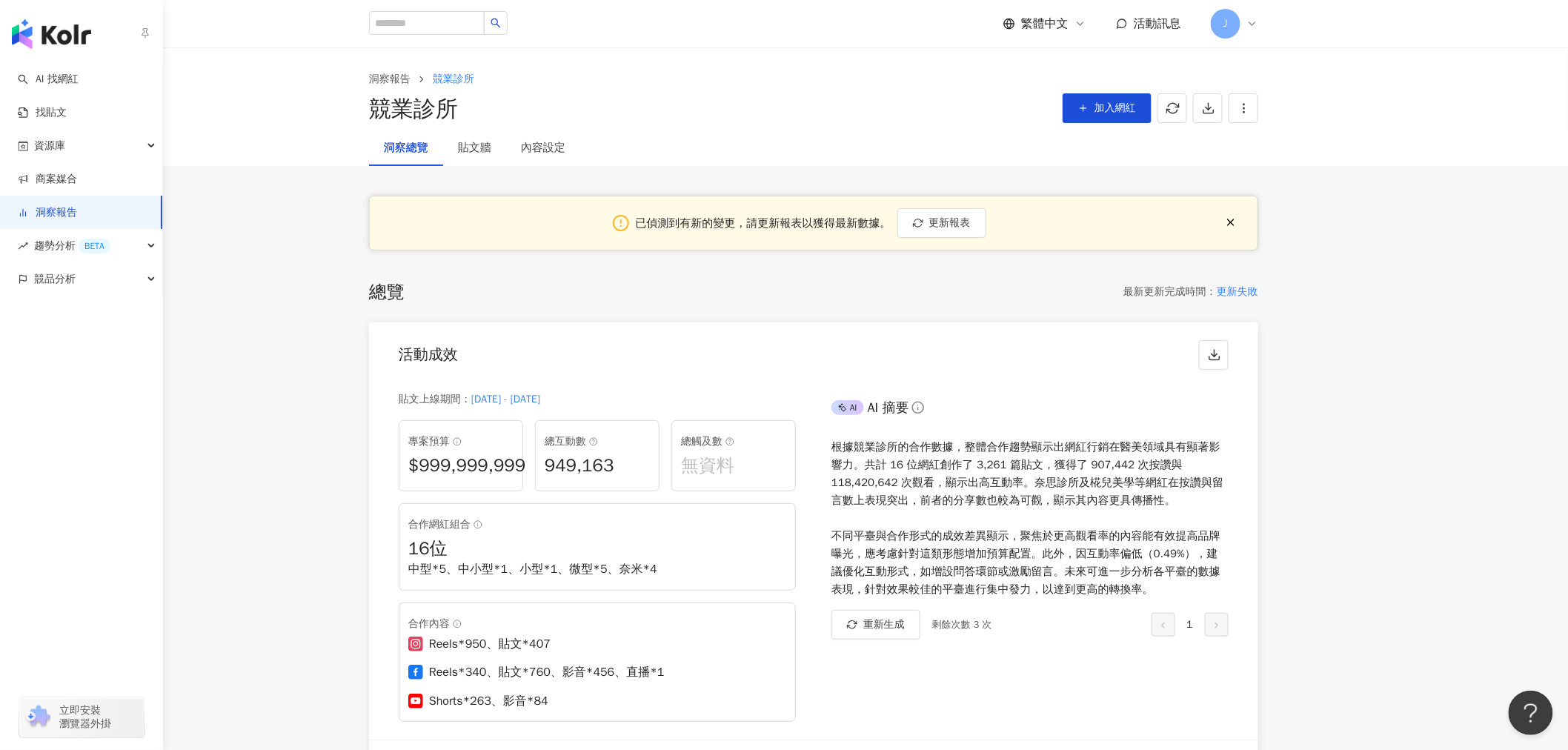 click on "洞察報告" at bounding box center (47, 213) 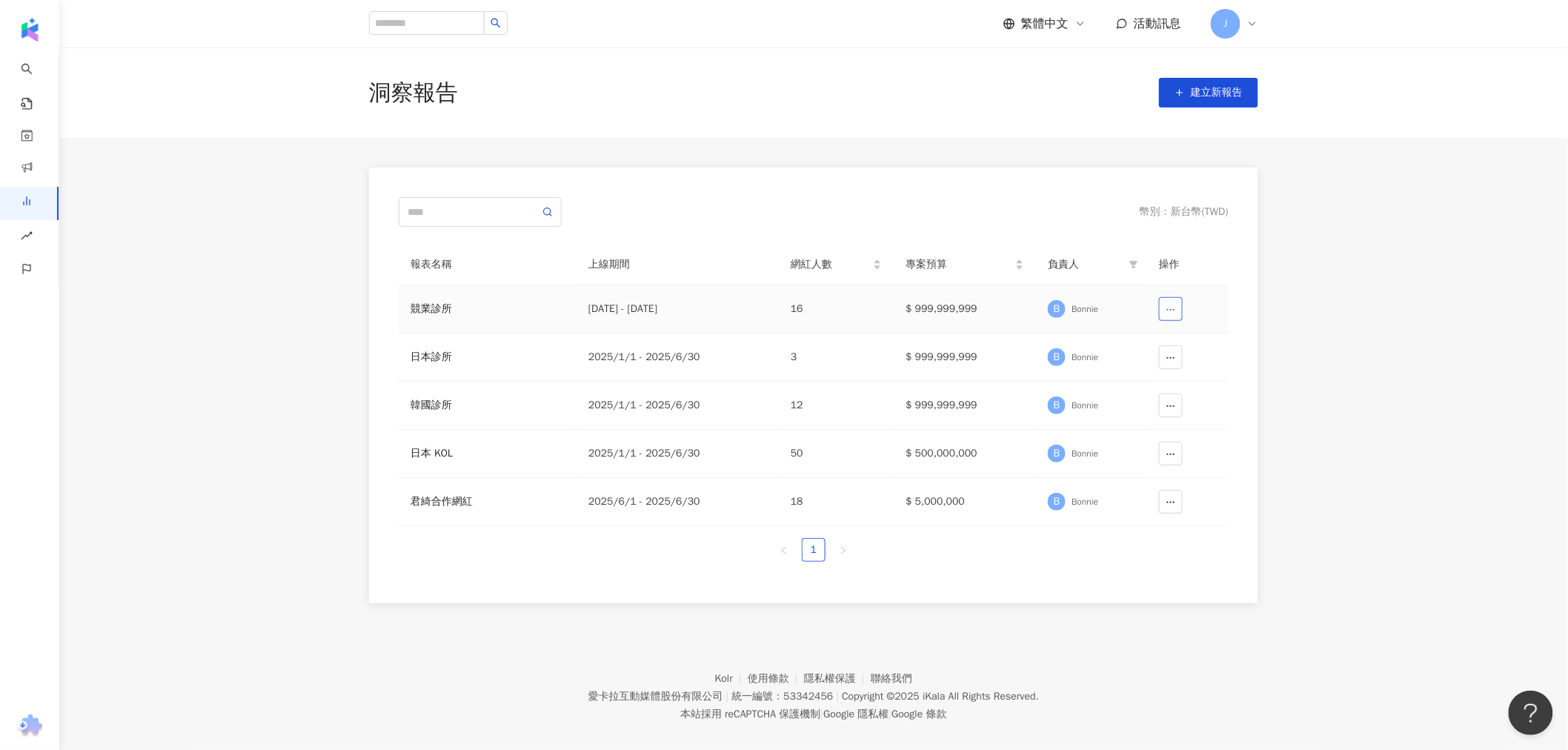 click 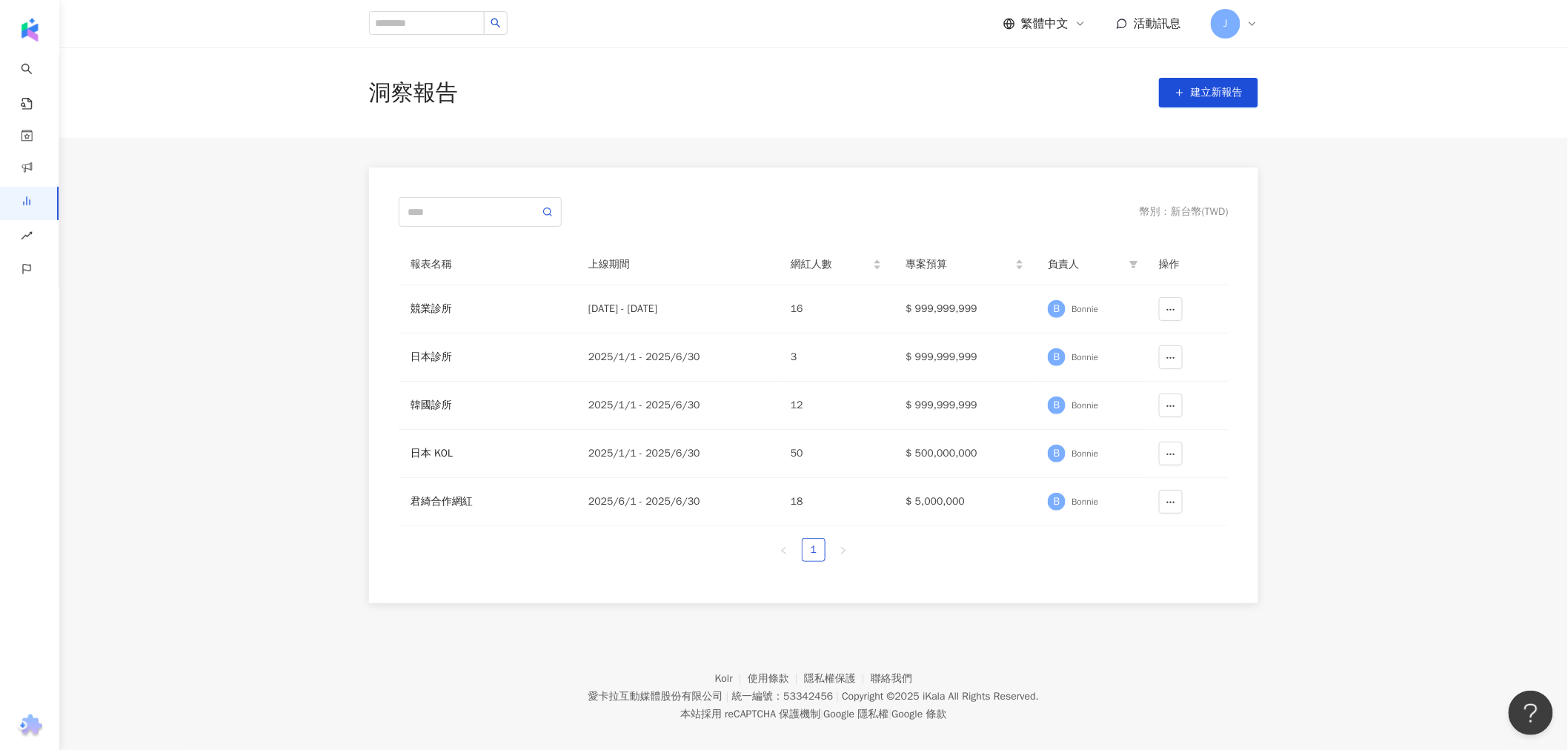 drag, startPoint x: 1287, startPoint y: 313, endPoint x: 1268, endPoint y: 313, distance: 19 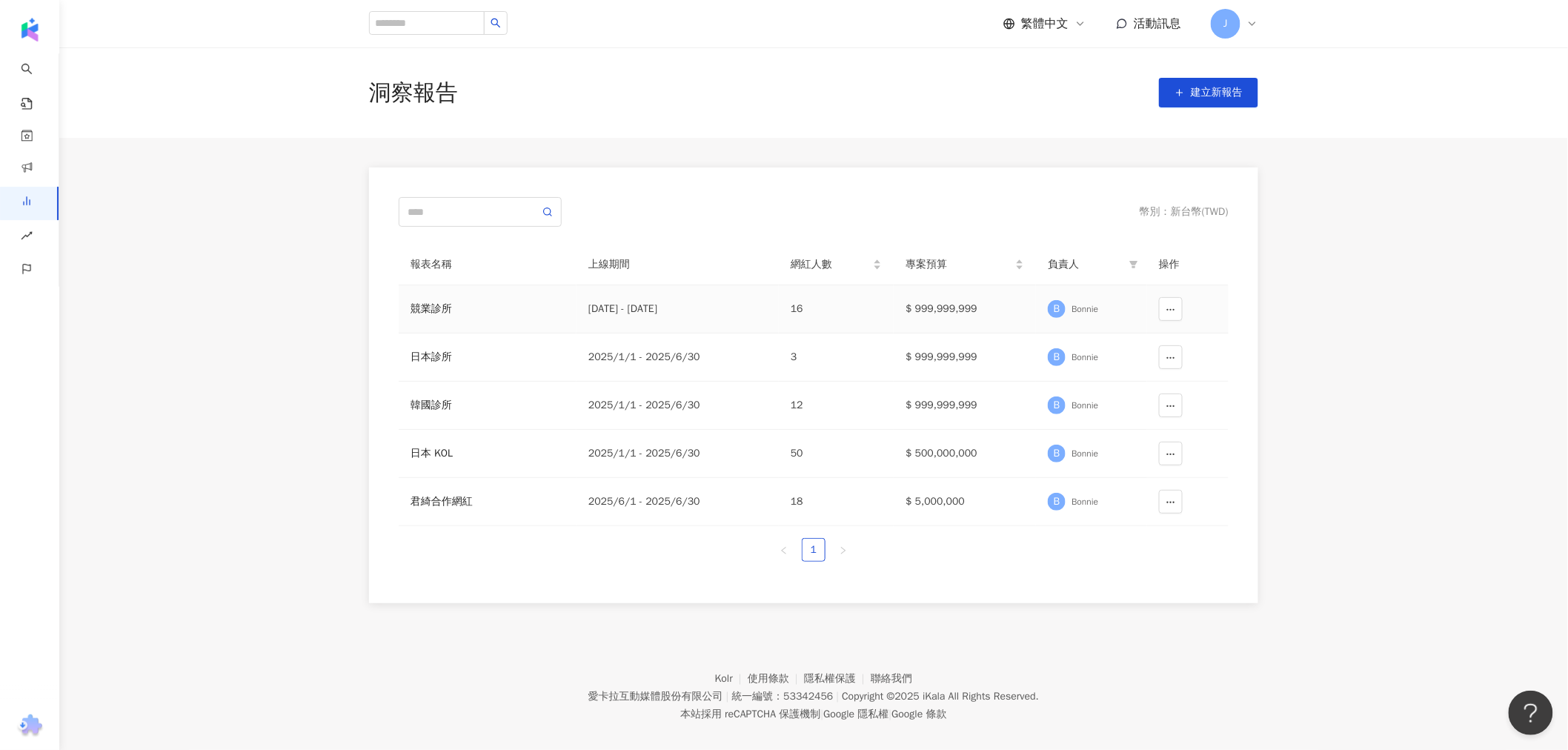 click on "16" at bounding box center (836, 309) 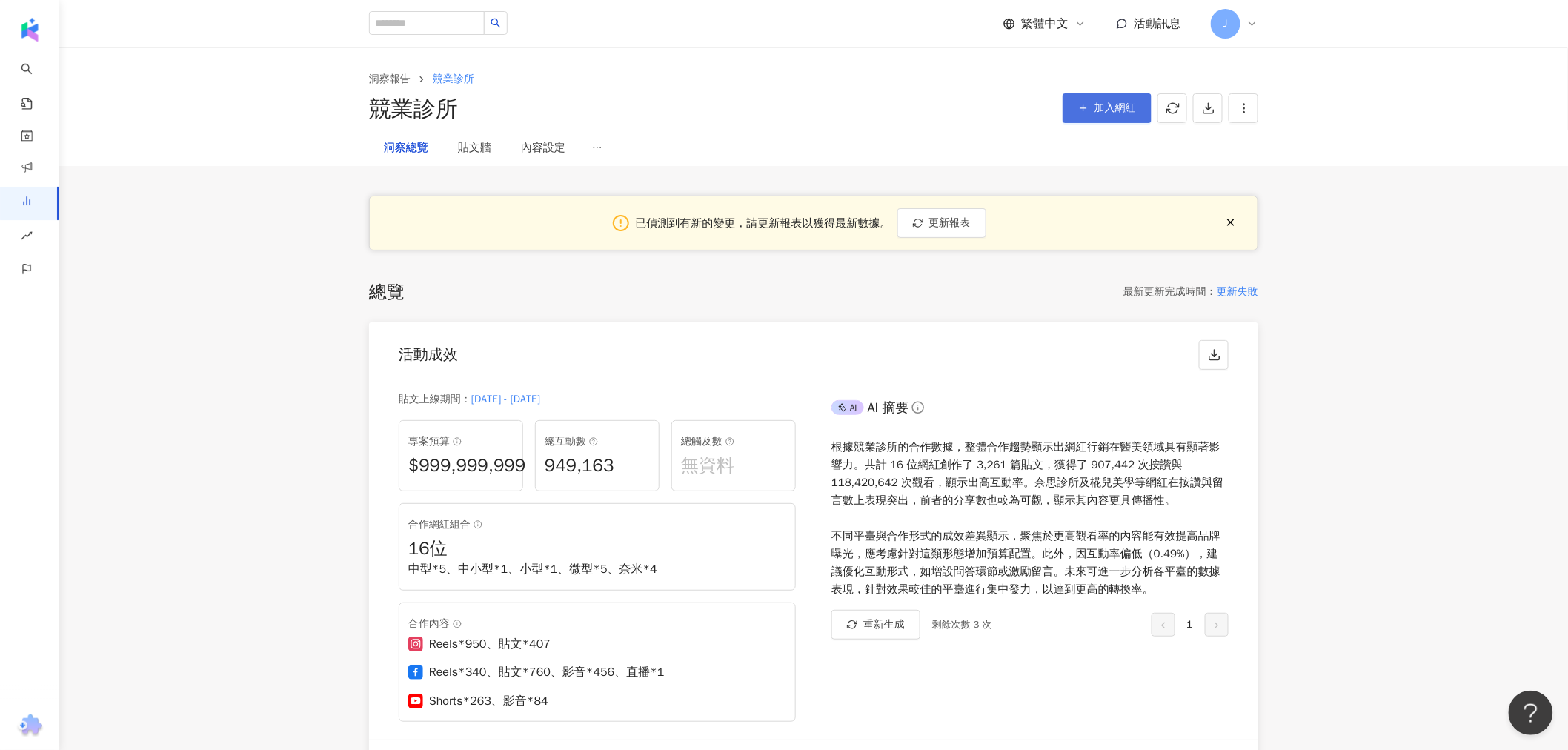 click on "加入網紅" at bounding box center [1115, 108] 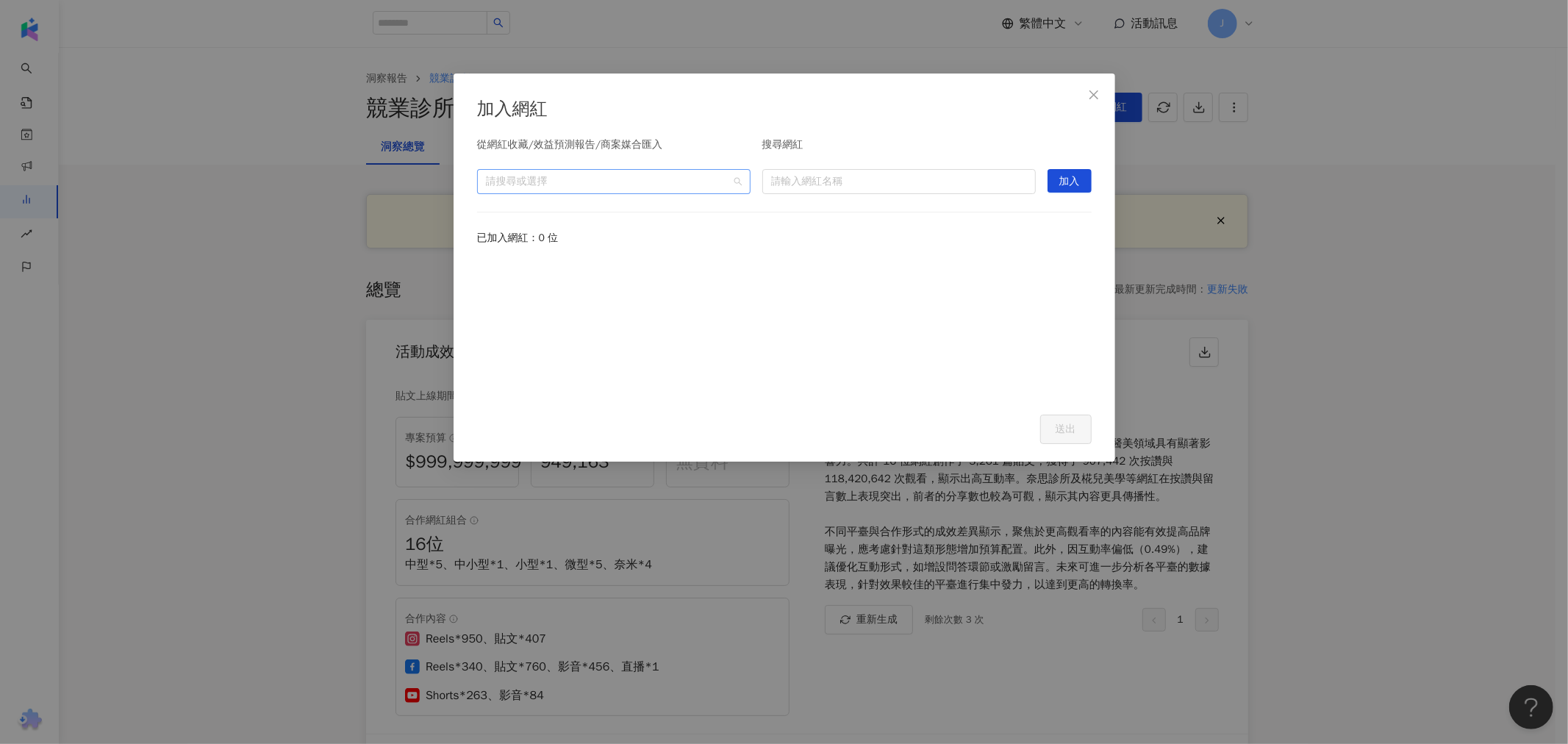 click at bounding box center [606, 181] 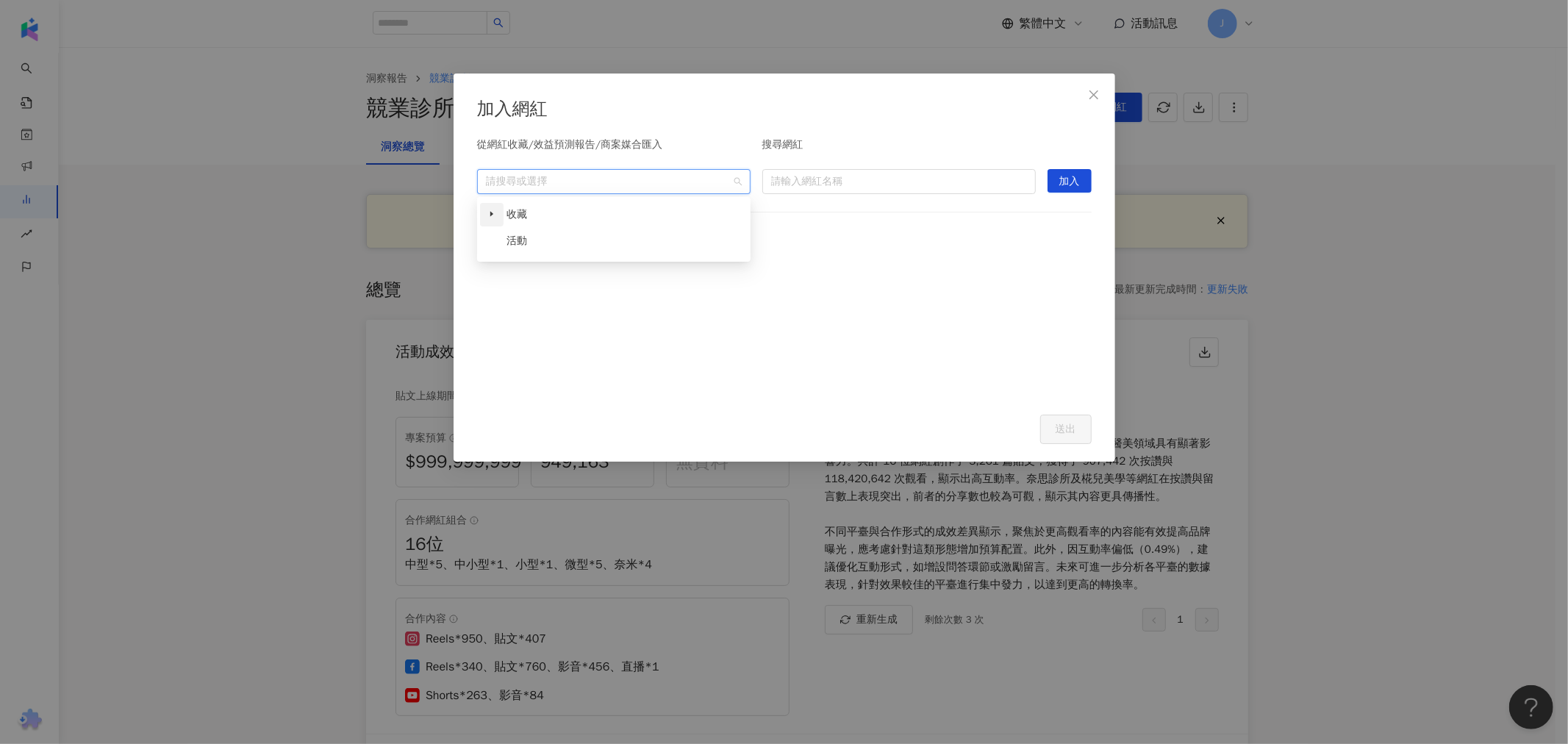 click at bounding box center [492, 215] 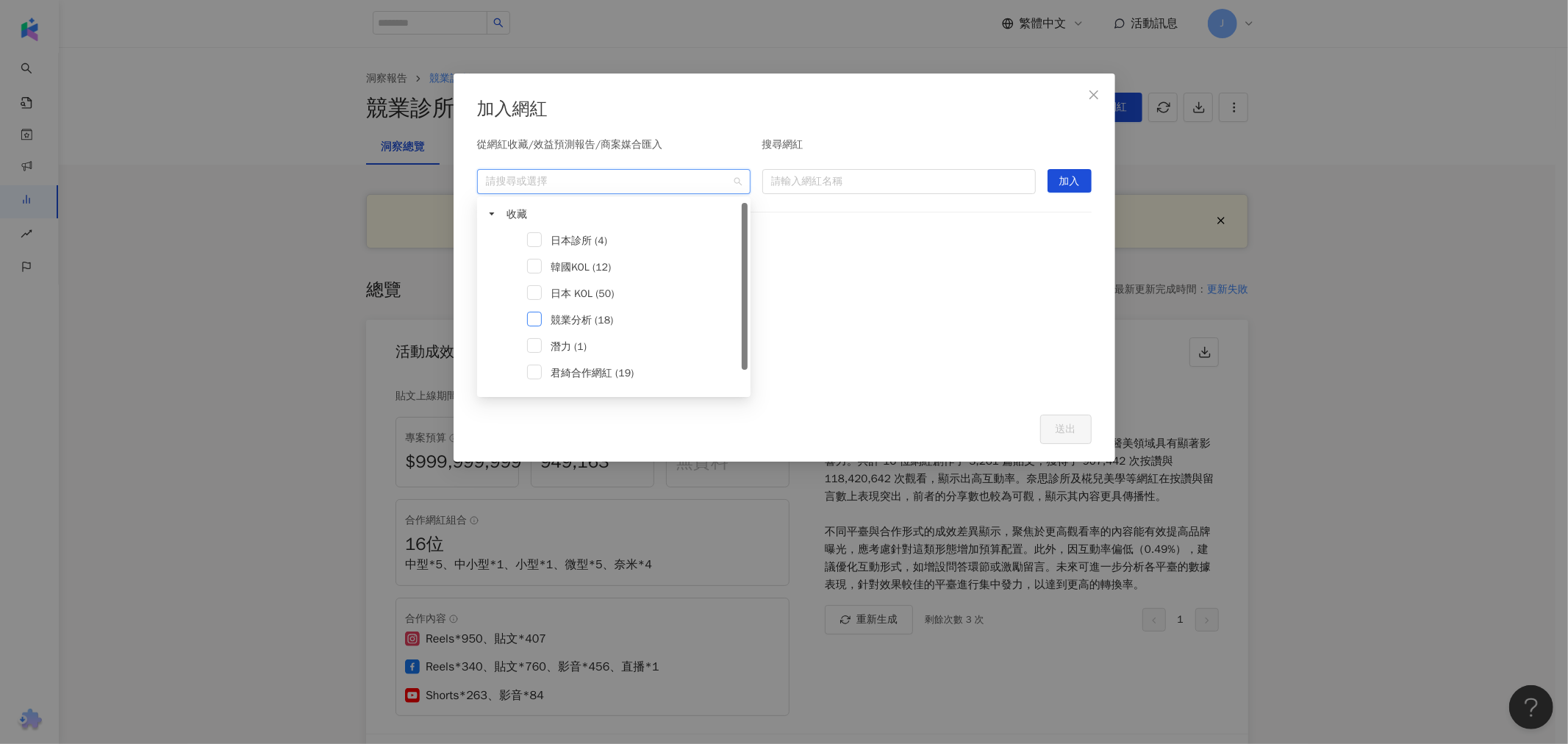 click at bounding box center [534, 319] 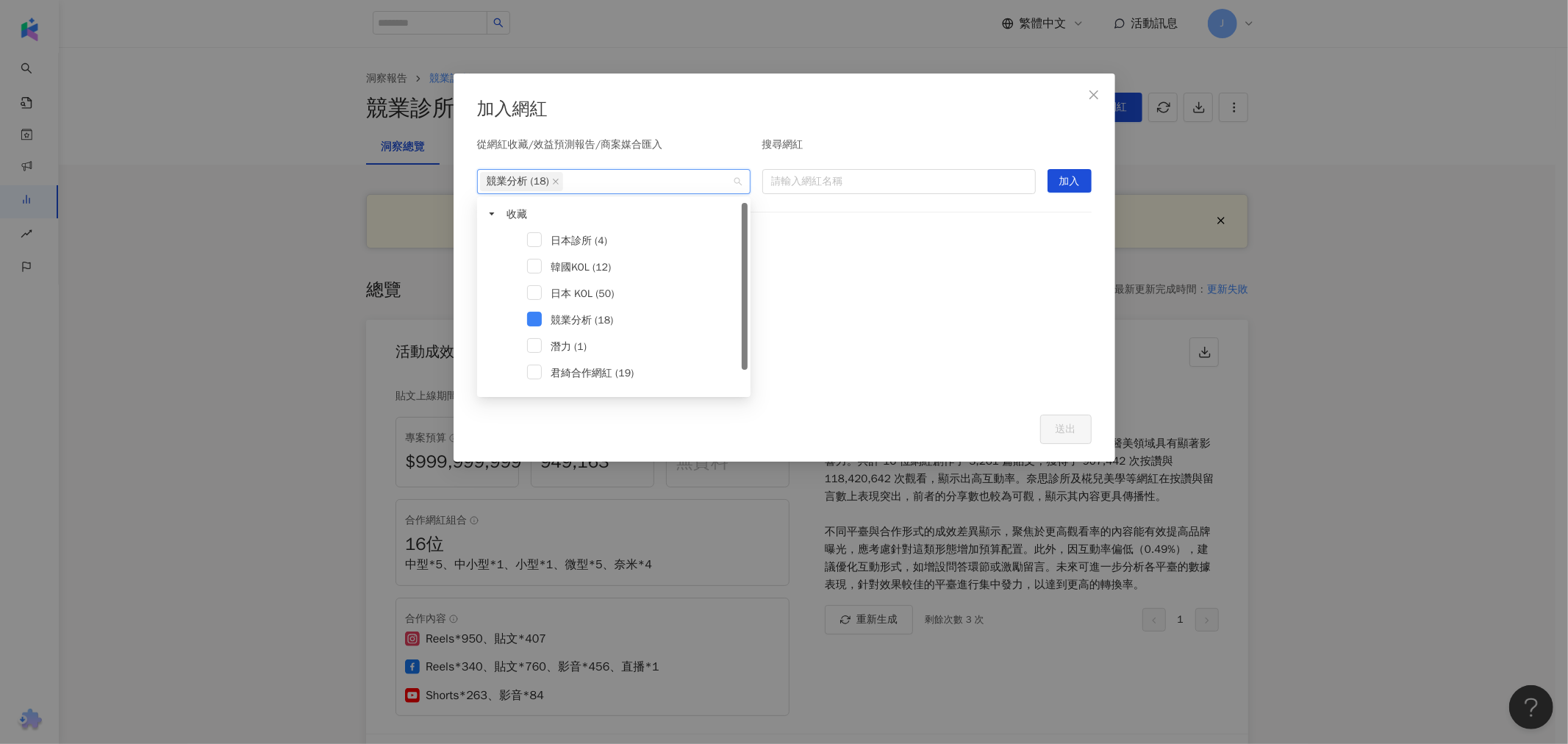 click at bounding box center [784, 329] 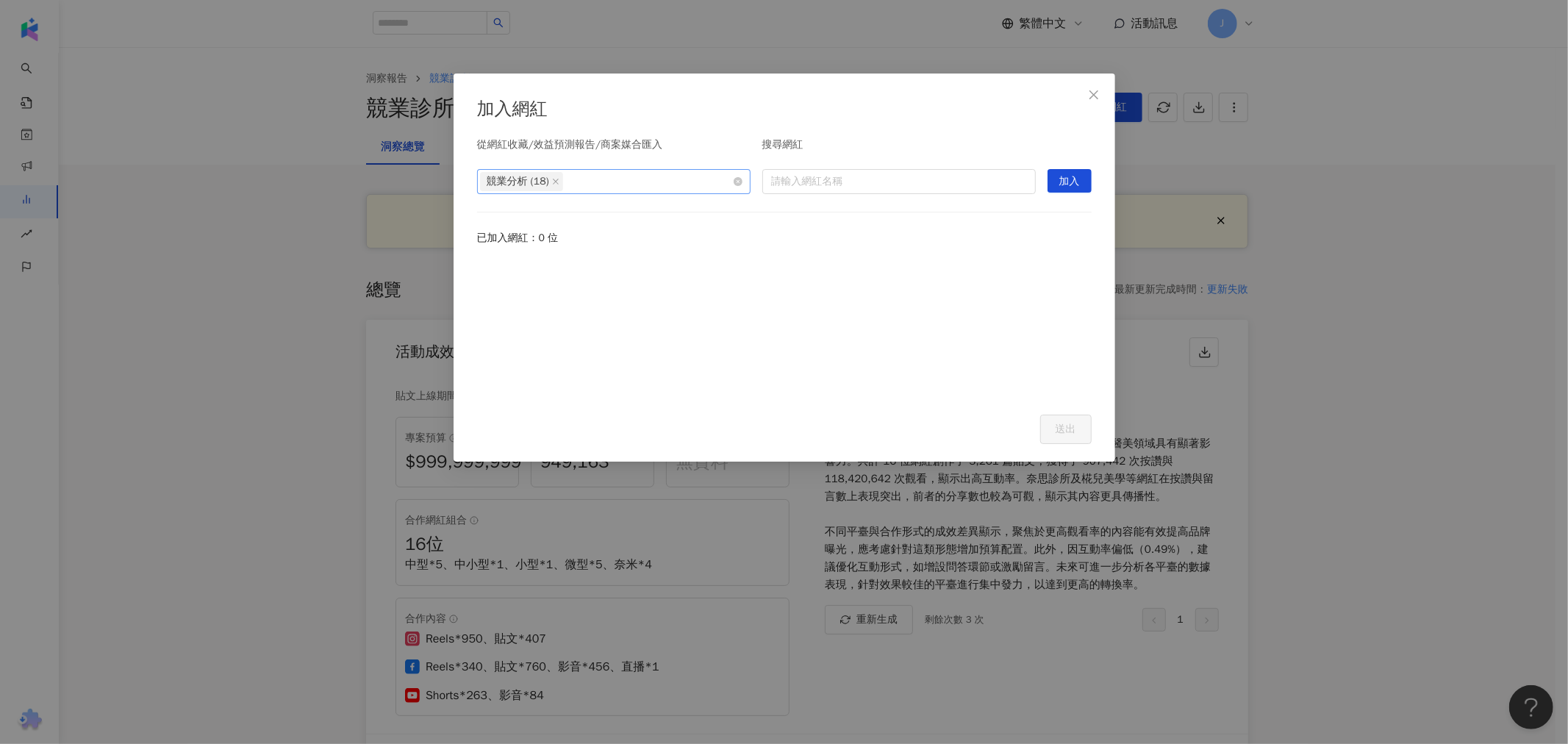 click on "競業分析 (18)" at bounding box center [606, 182] 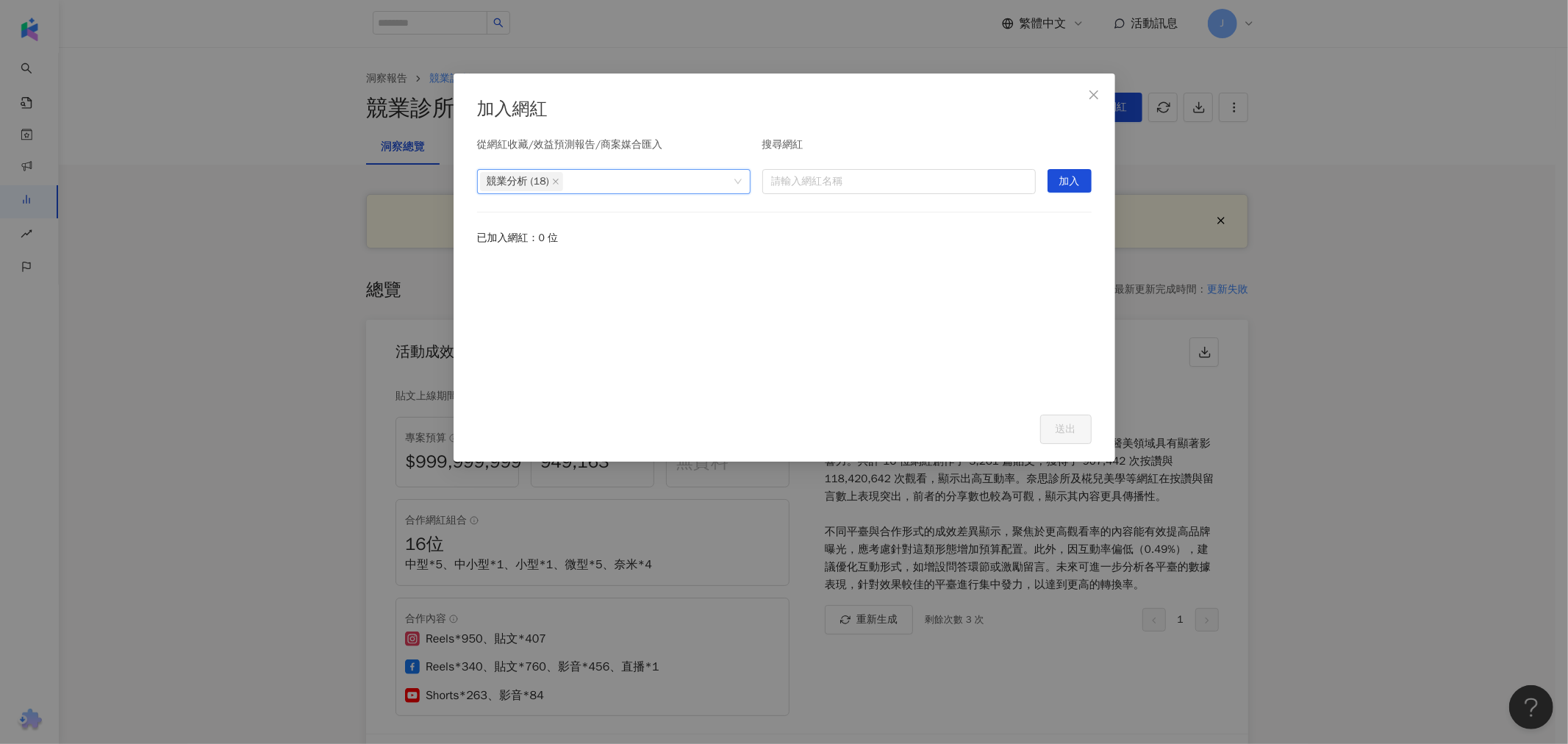 click at bounding box center [784, 329] 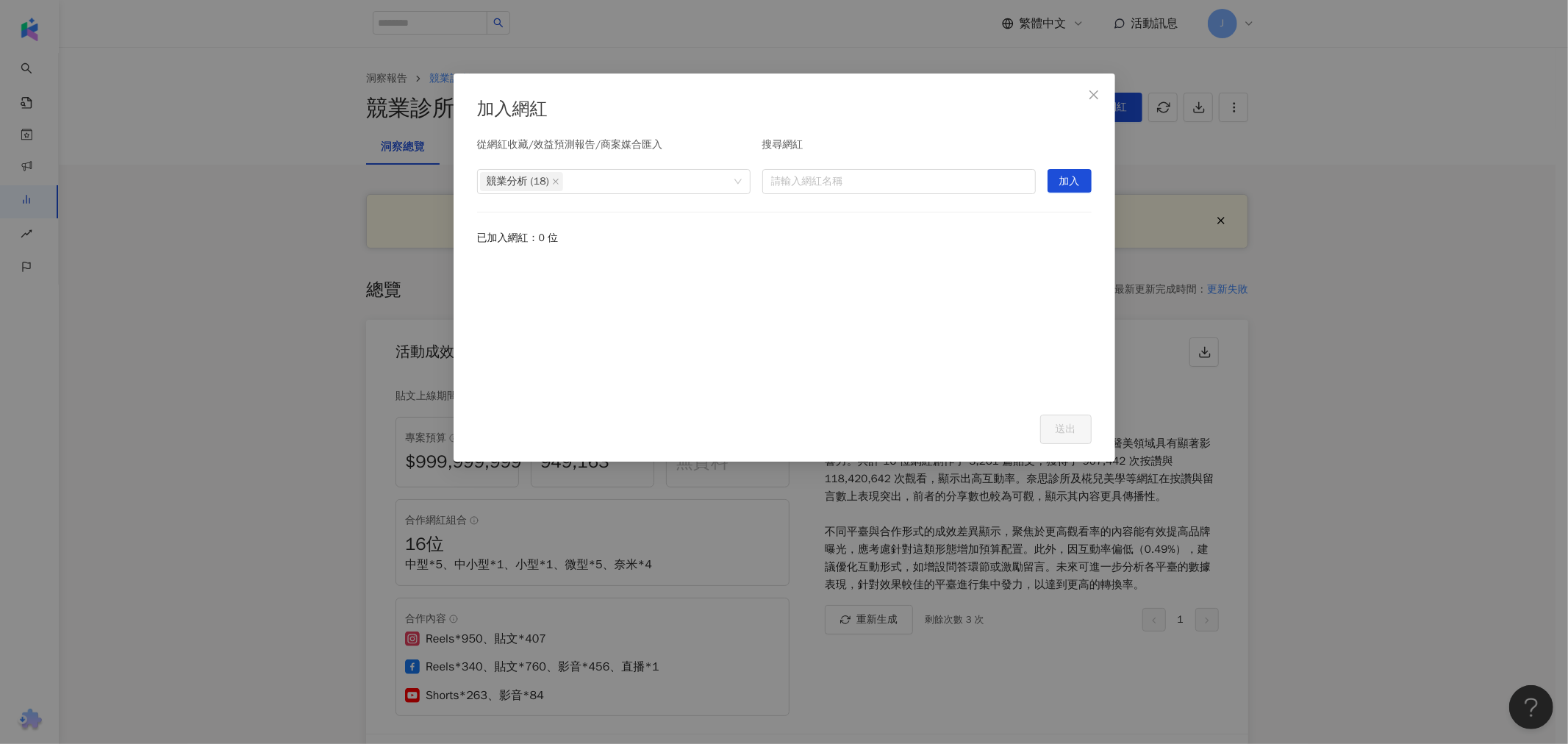 click at bounding box center (784, 329) 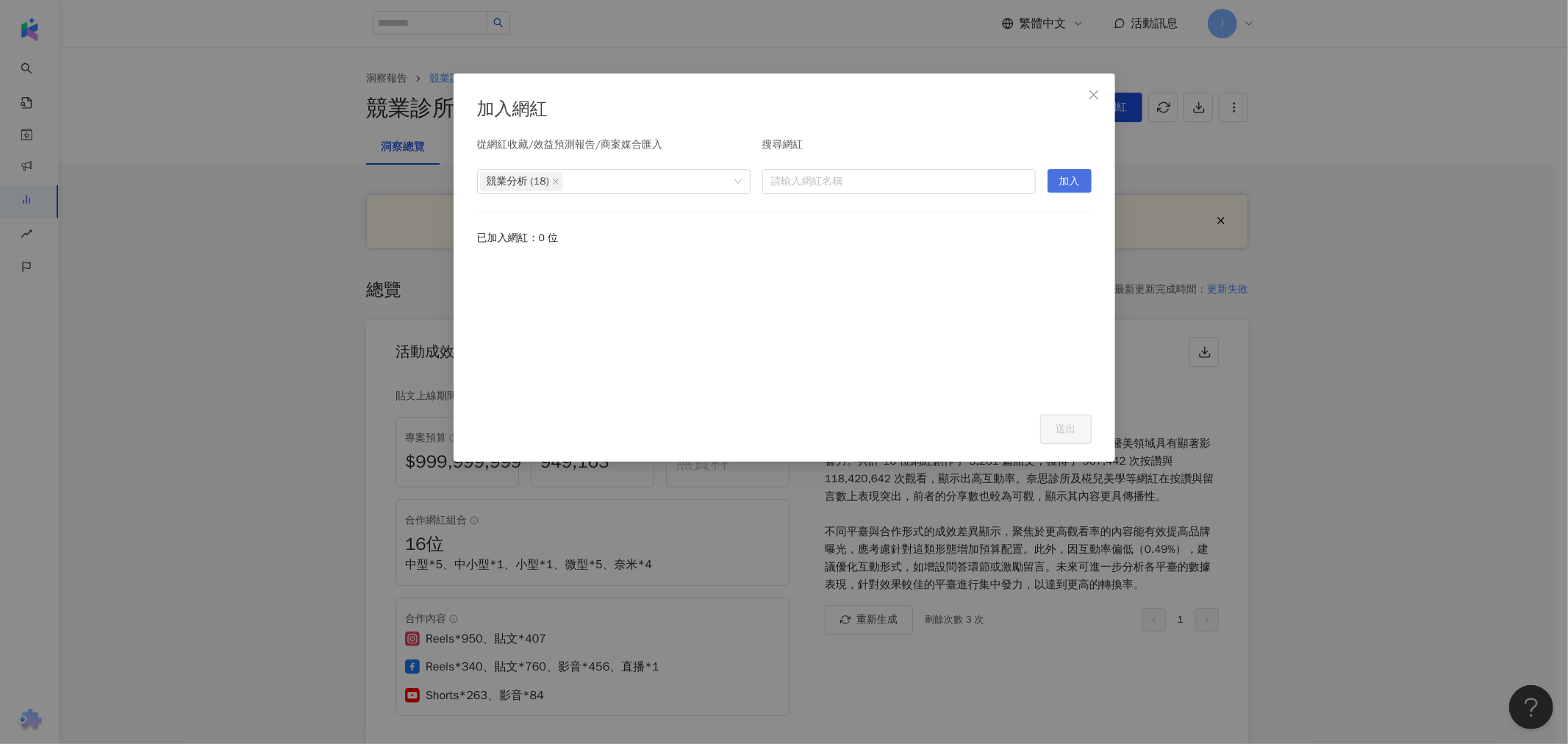click on "加入" at bounding box center [1070, 182] 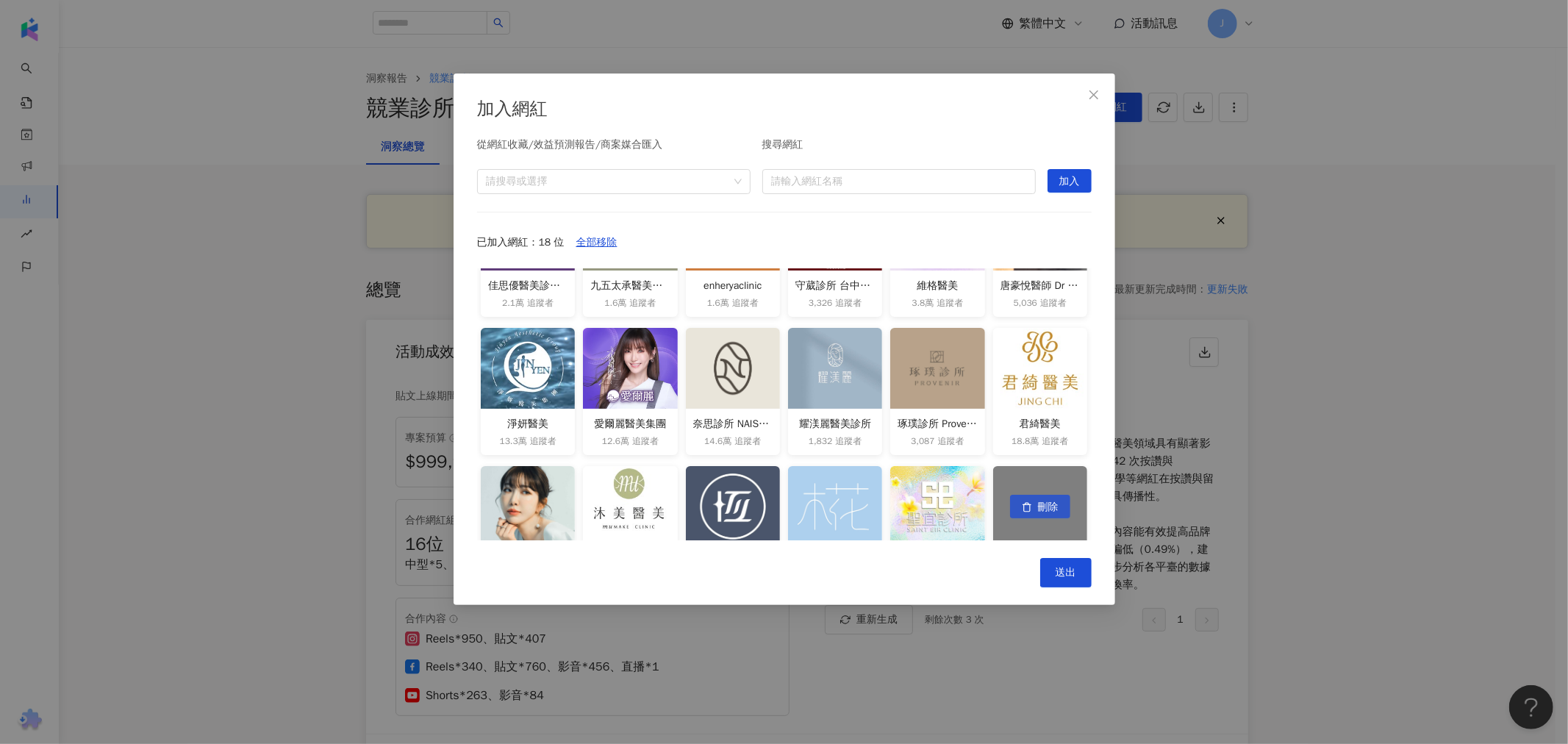 scroll, scrollTop: 49, scrollLeft: 0, axis: vertical 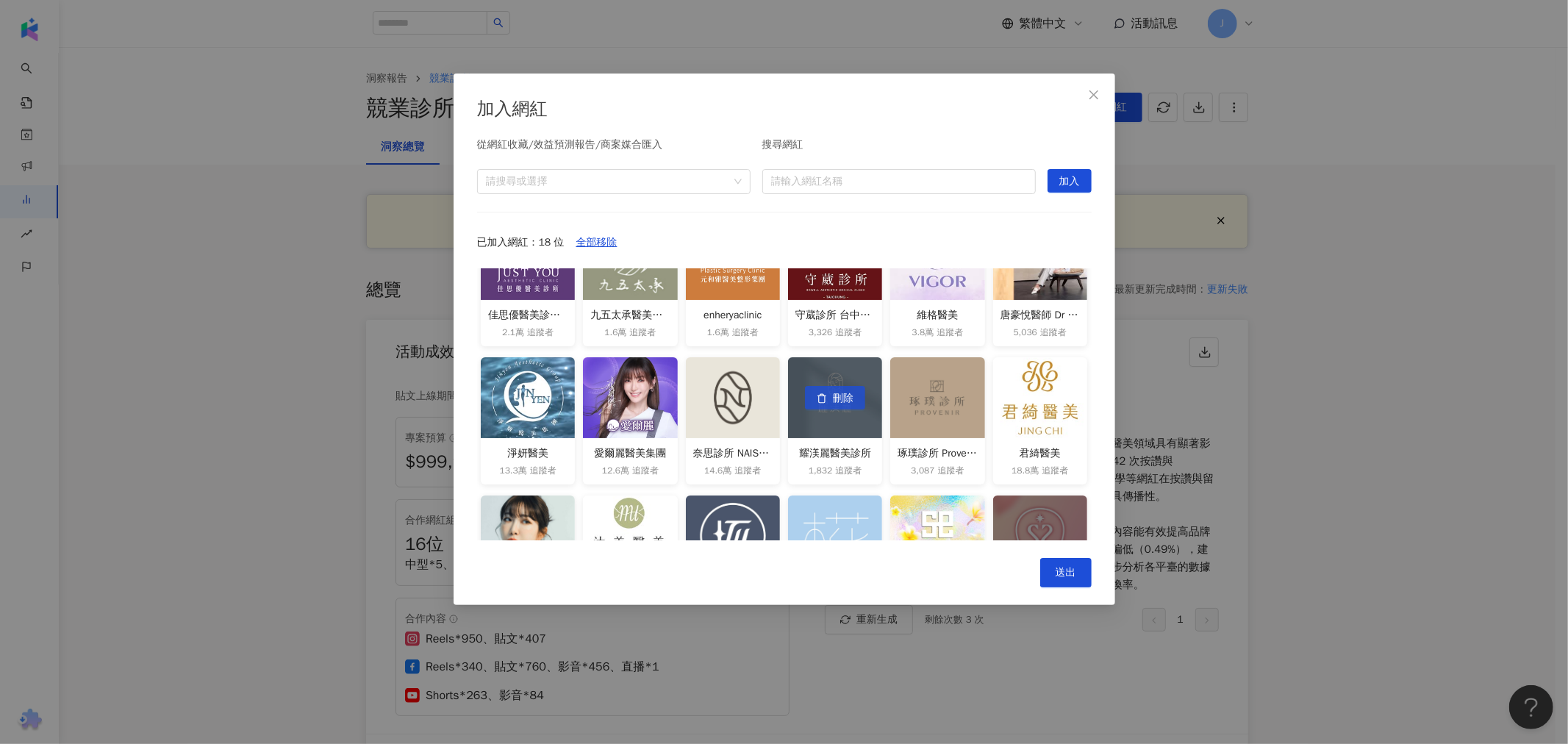 click on "刪除" at bounding box center [843, 398] 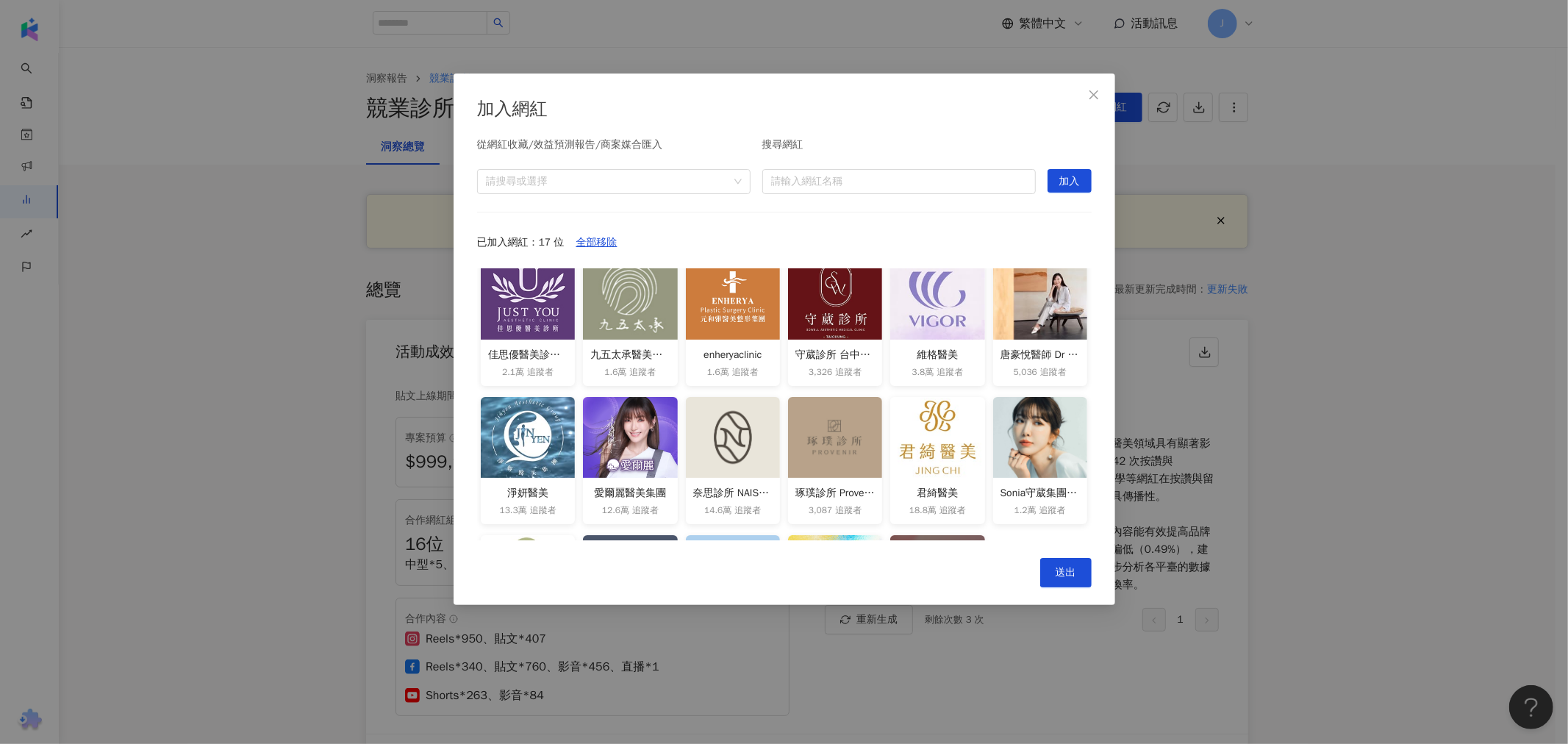 scroll, scrollTop: 0, scrollLeft: 0, axis: both 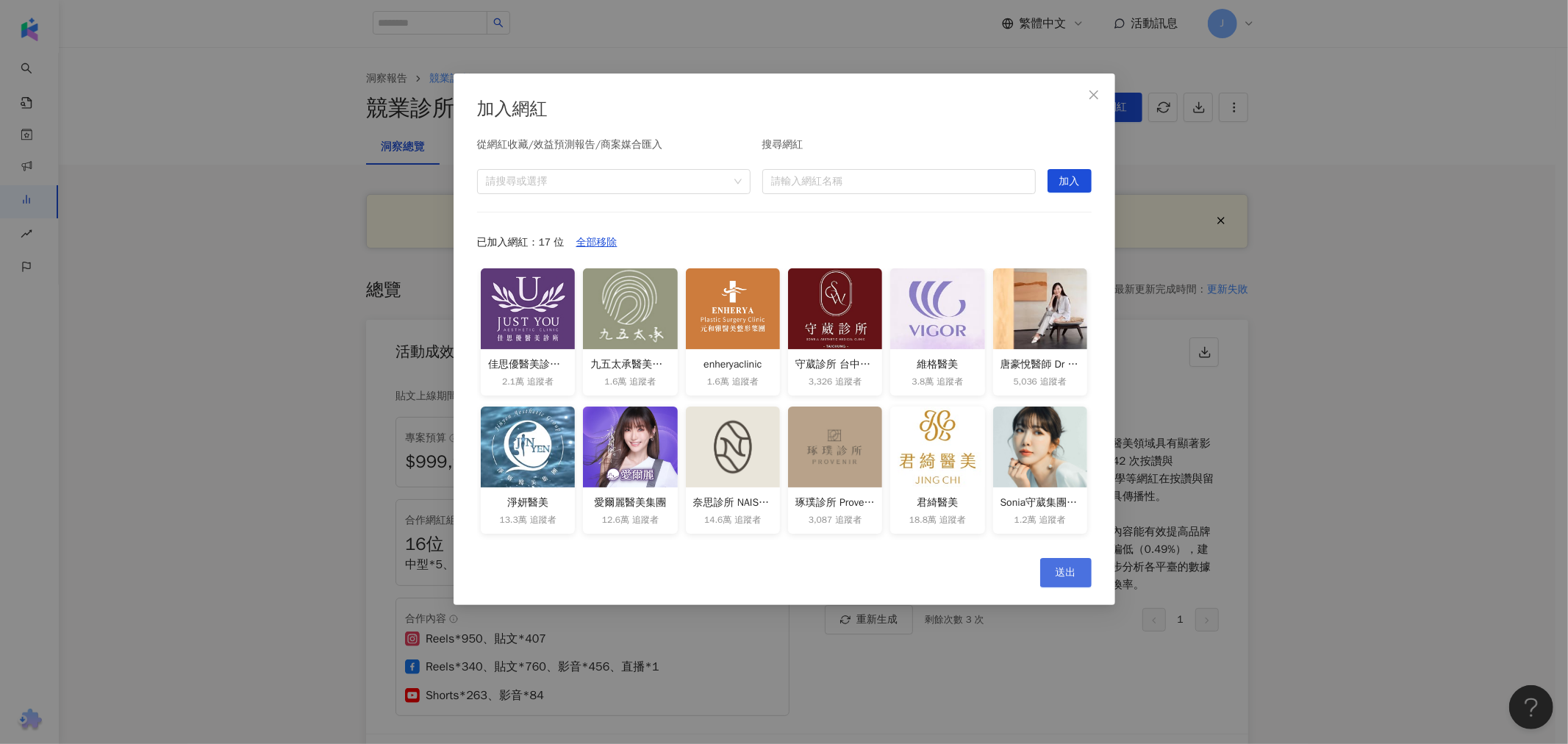 click on "送出" at bounding box center [1066, 573] 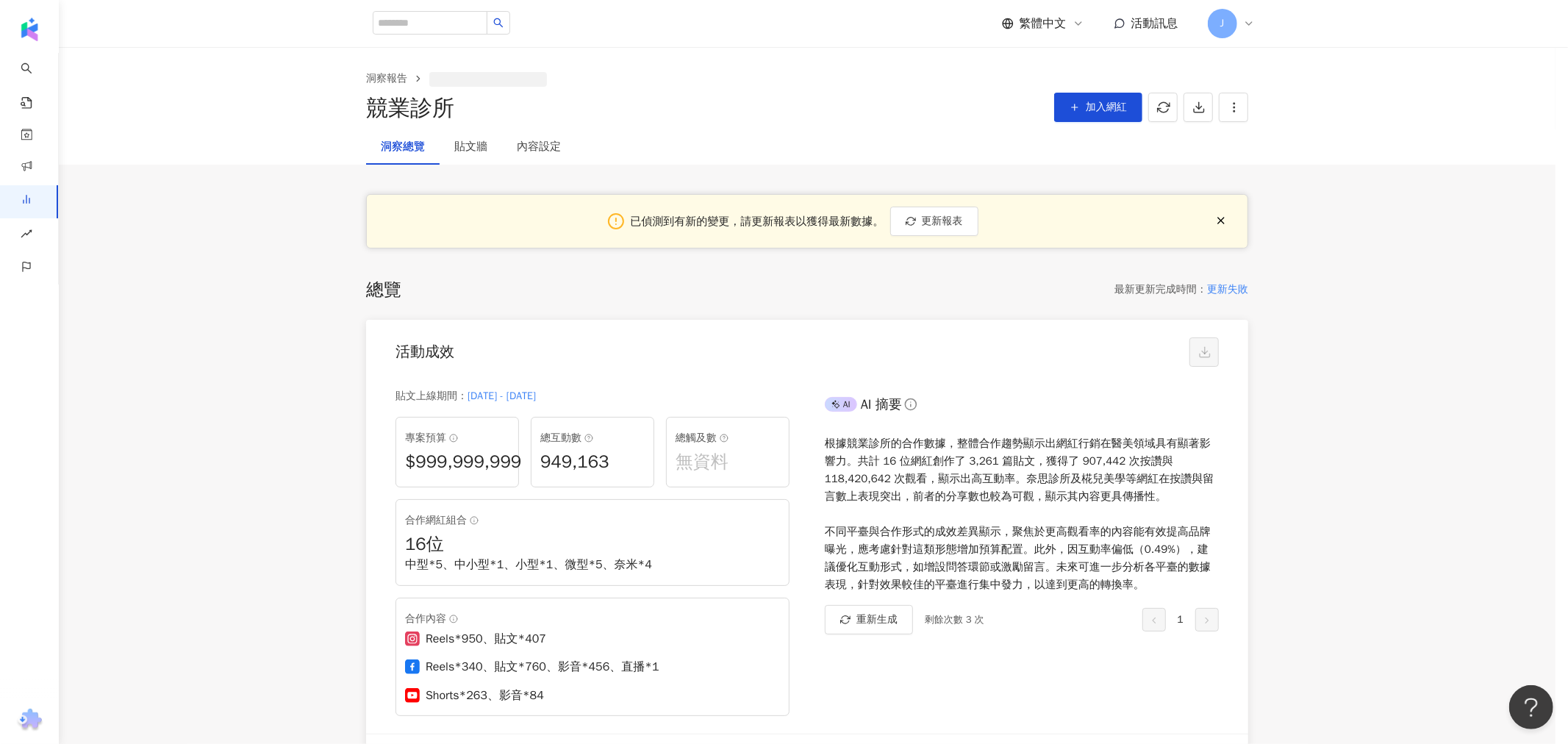 click on "加入網紅 從網紅收藏/效益預測報告/商案媒合匯入   請搜尋或選擇 搜尋網紅 請輸入網紅名稱 加入 已加入網紅：17 位 全部移除 佳思優醫美診所 Just You Aesthetic Clinic 2.1萬 追蹤者 九五太承醫美診所 1.6萬 追蹤者 enheryaclinic 1.6萬 追蹤者 守葳診所 台中旗艦店 3,326 追蹤者 維格醫美 3.8萬 追蹤者 唐豪悅醫師 Dr Kelly Tang 用知識變美 5,036 追蹤者 淨妍醫美 13.3萬 追蹤者 愛爾麗醫美集團 12.6萬 追蹤者 奈思診所 NAISS CLINIC 14.6萬 追蹤者 琢璞診所 Provenir Clinic 3,087 追蹤者 君綺醫美 18.8萬 追蹤者 Sonia守葳集團總監 1.2萬 追蹤者 沐美診所 3,010 追蹤者 eternalclinictw 1.2萬 追蹤者 椛兒美學 6.1萬 追蹤者 聖宜診所 1.4萬 追蹤者 星采星和愛漂亮 25.6萬 追蹤者 Cancel 送出" at bounding box center [784, 372] 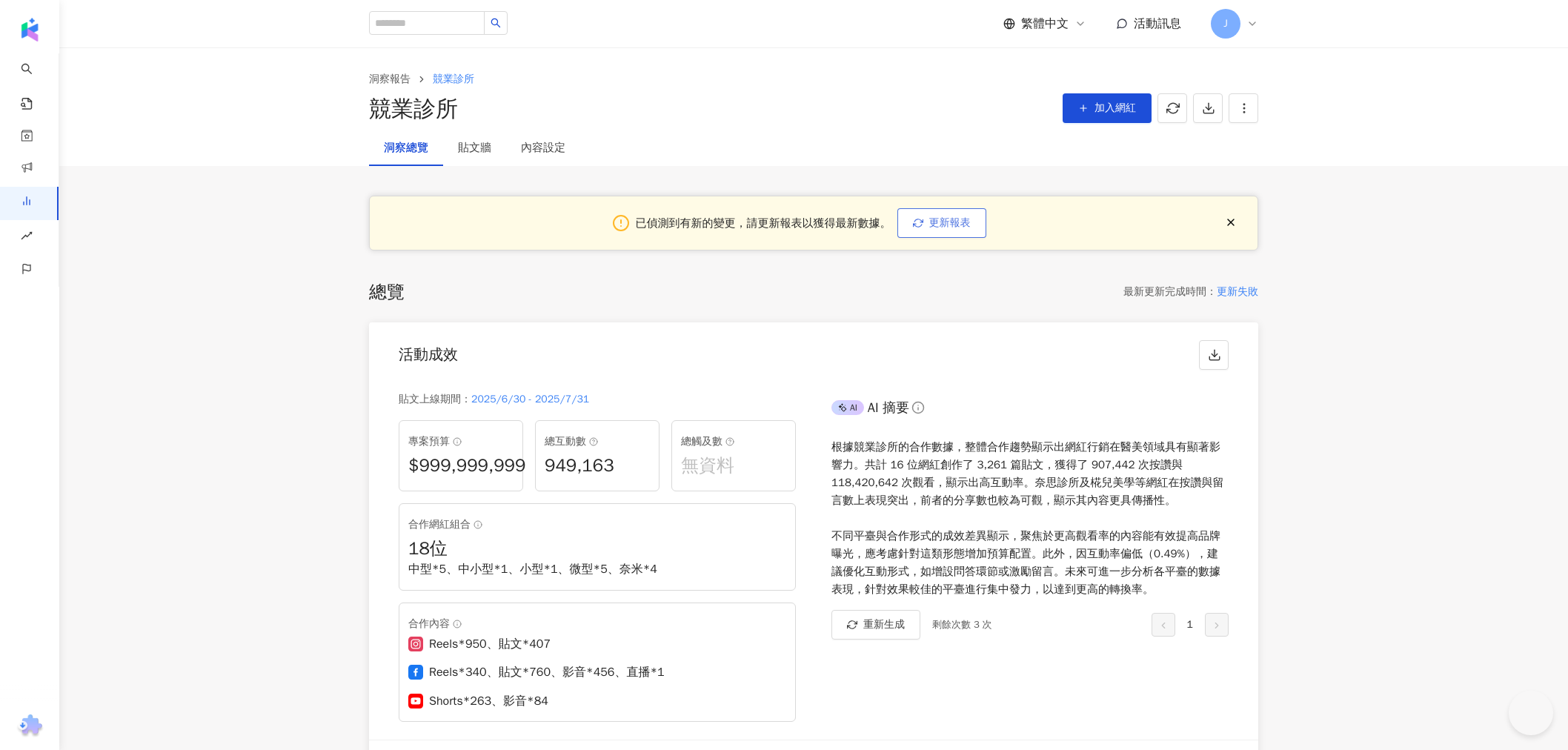scroll, scrollTop: 0, scrollLeft: 0, axis: both 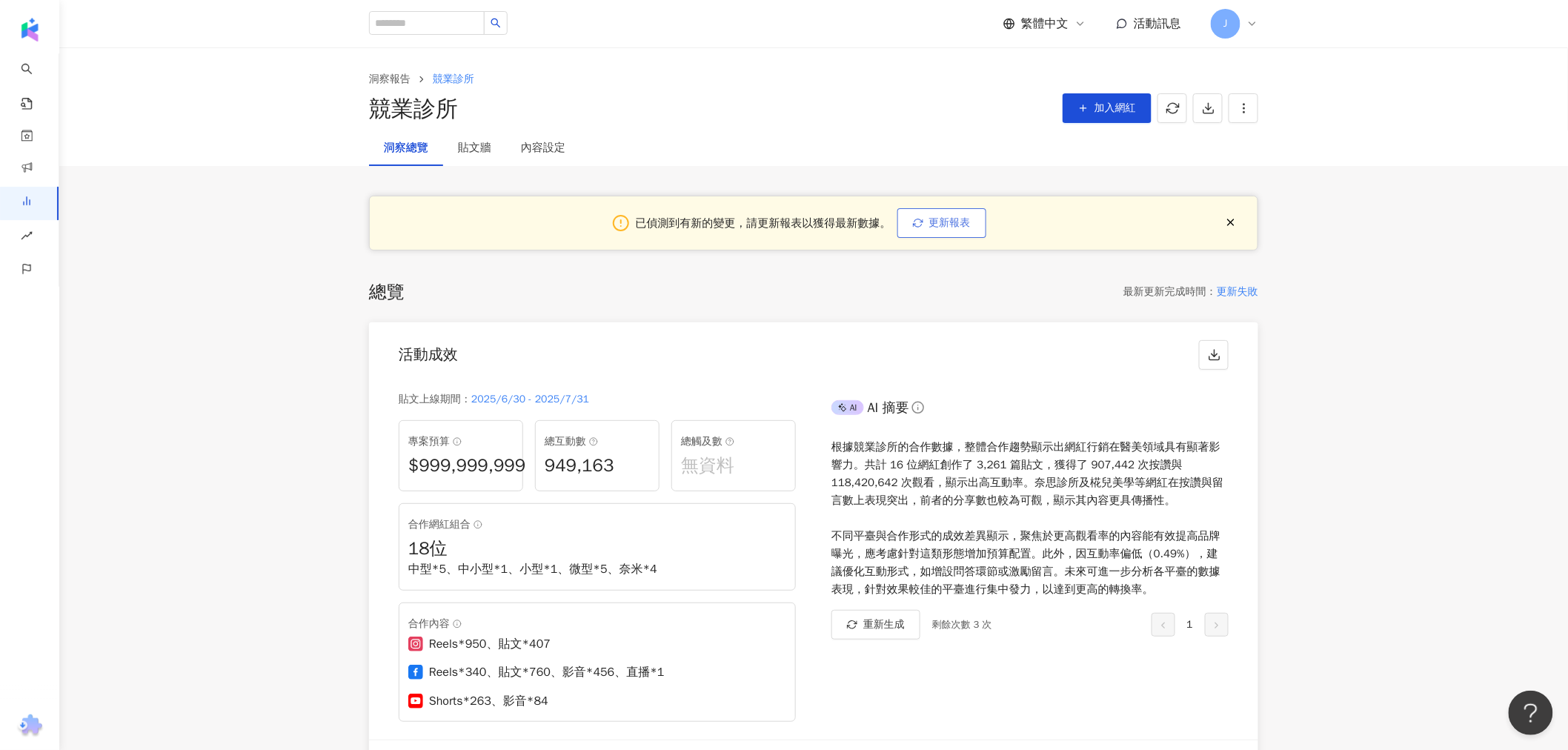click on "更新報表" at bounding box center (950, 223) 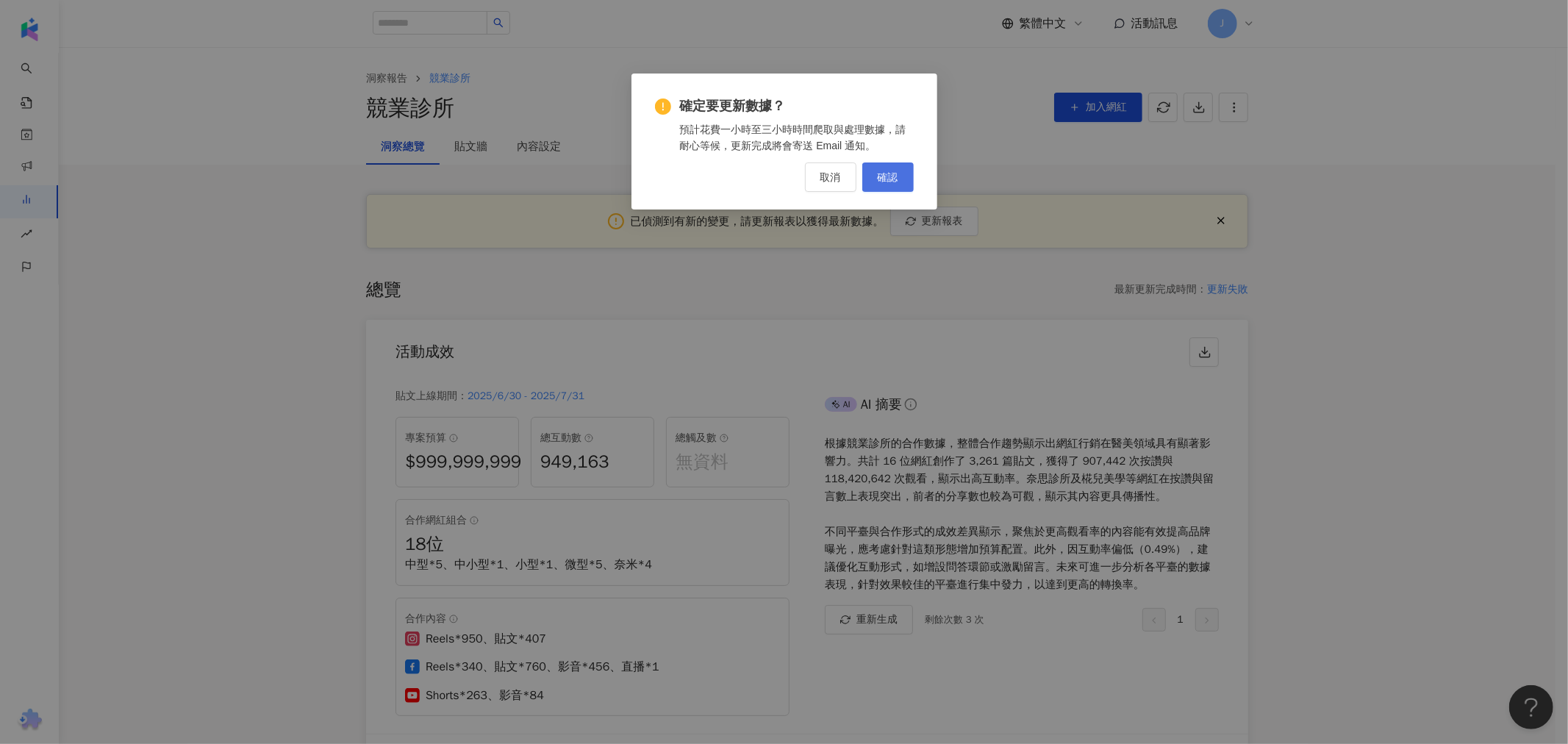 click on "確認" at bounding box center (888, 177) 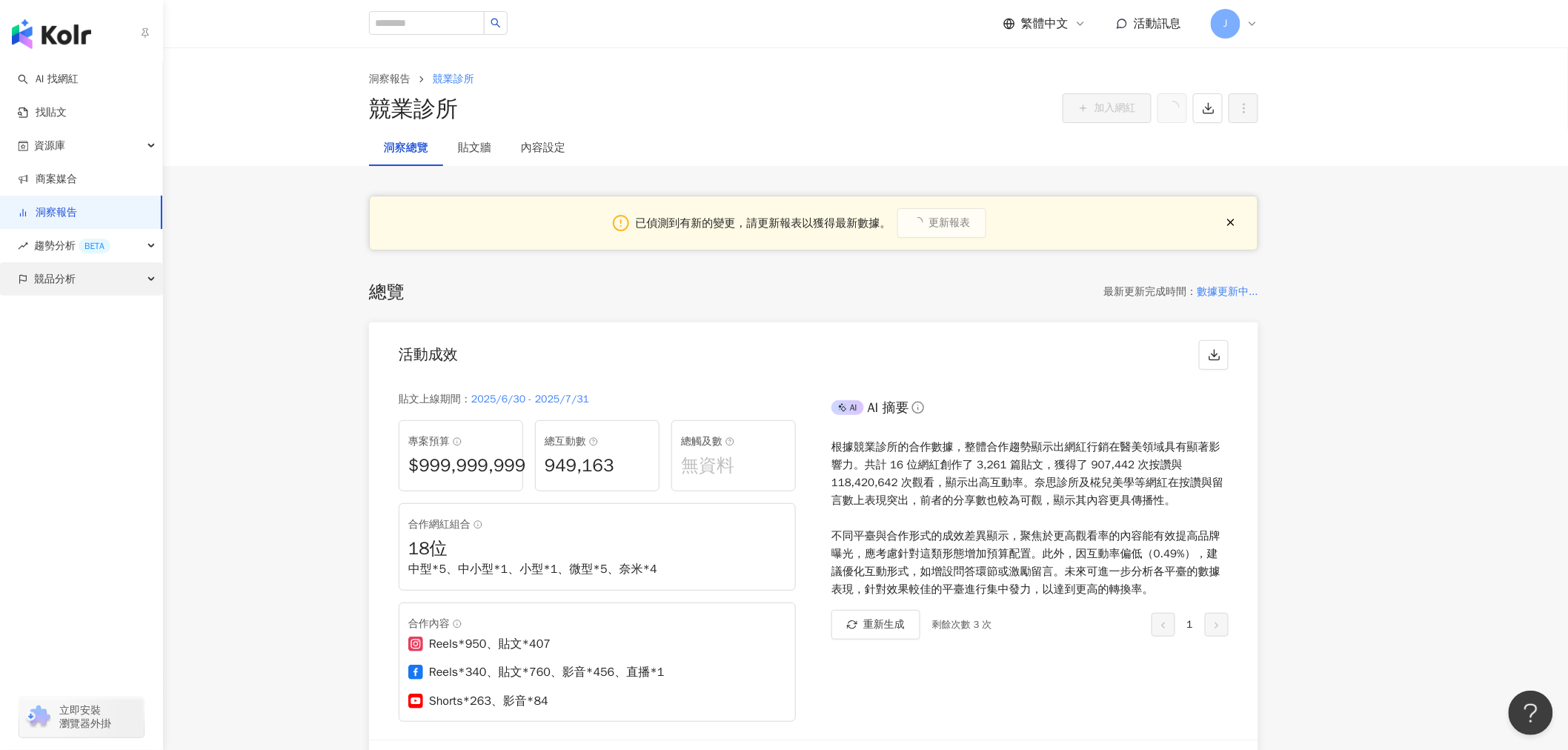 click on "競品分析" at bounding box center (81, 279) 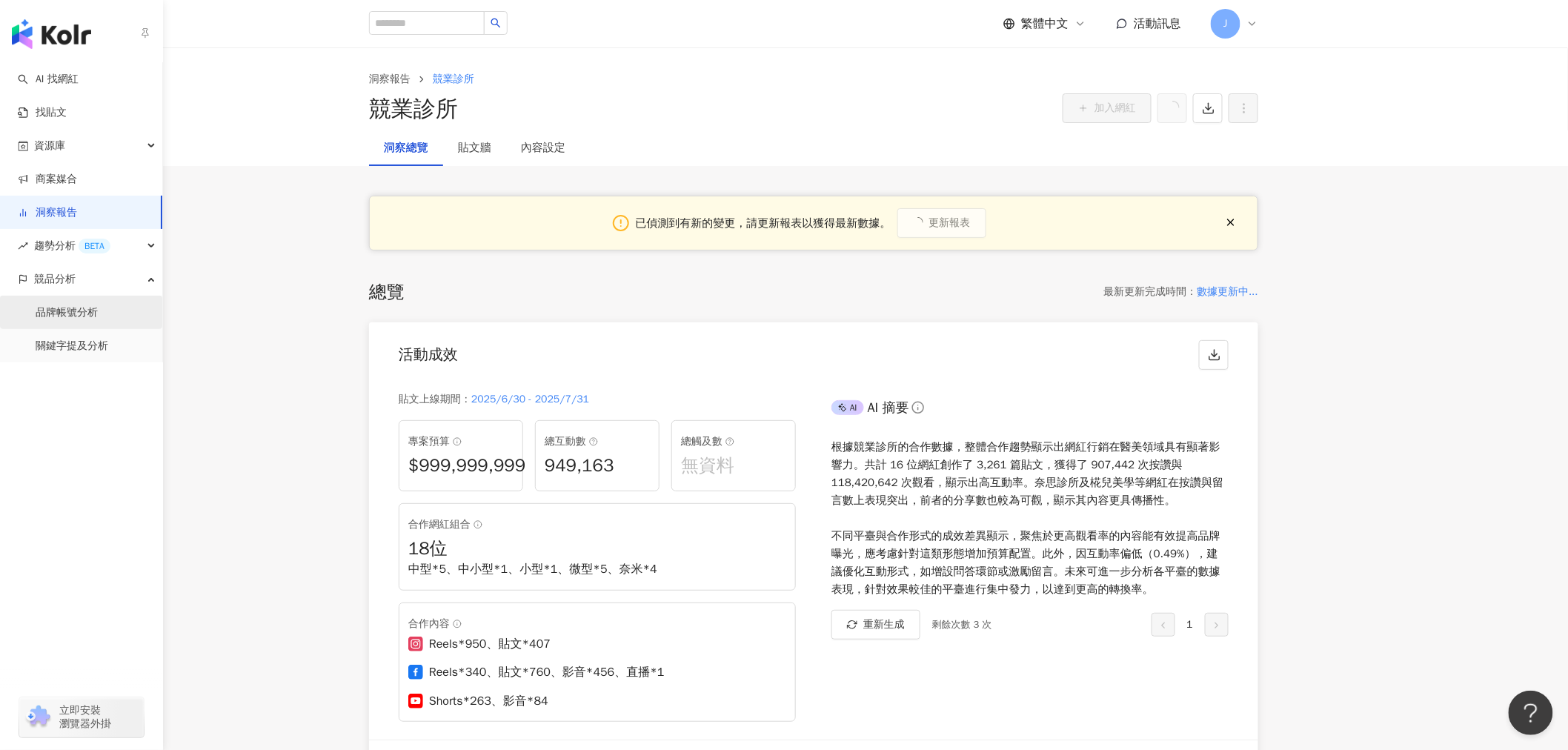 click on "品牌帳號分析" at bounding box center [67, 313] 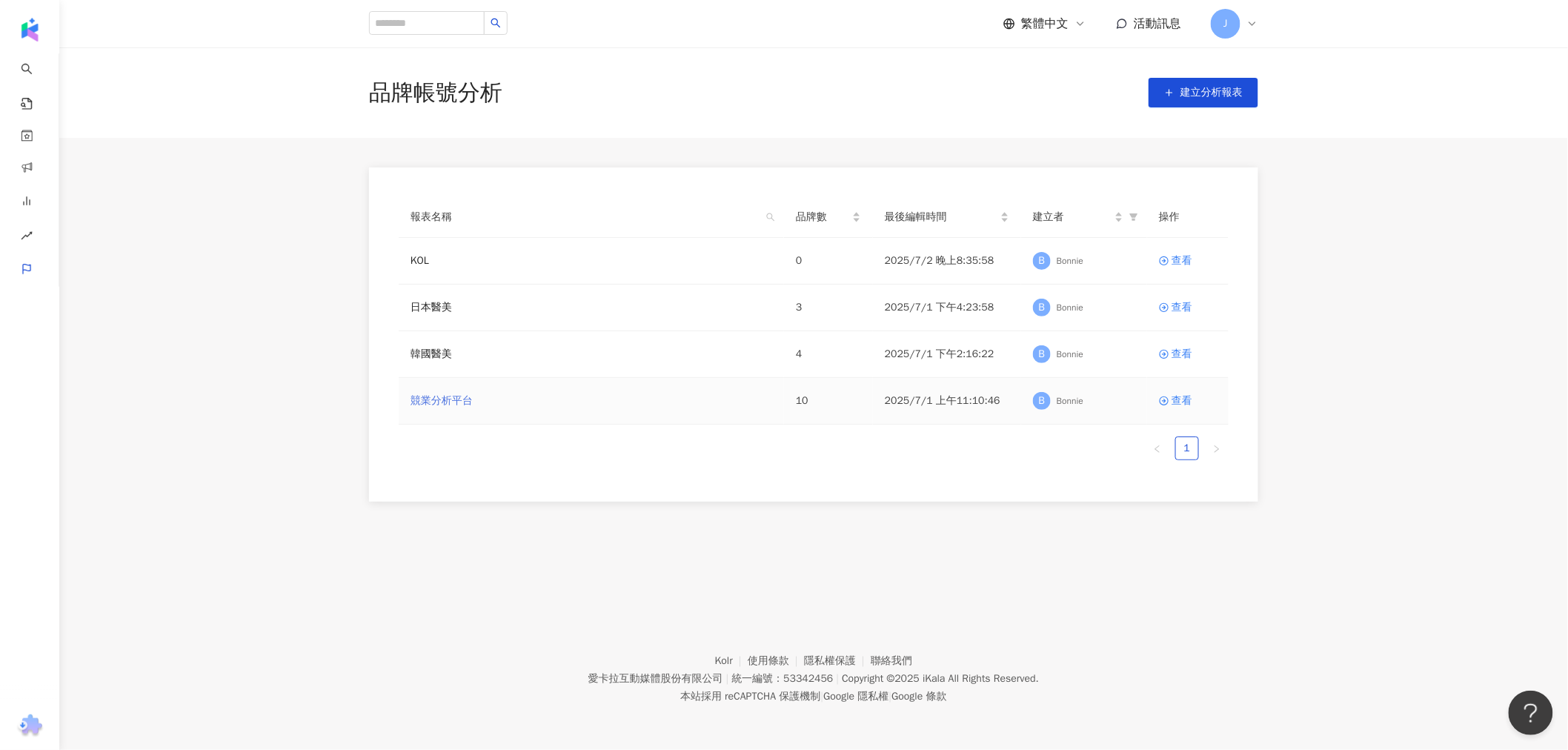click on "競業分析平台" at bounding box center [442, 401] 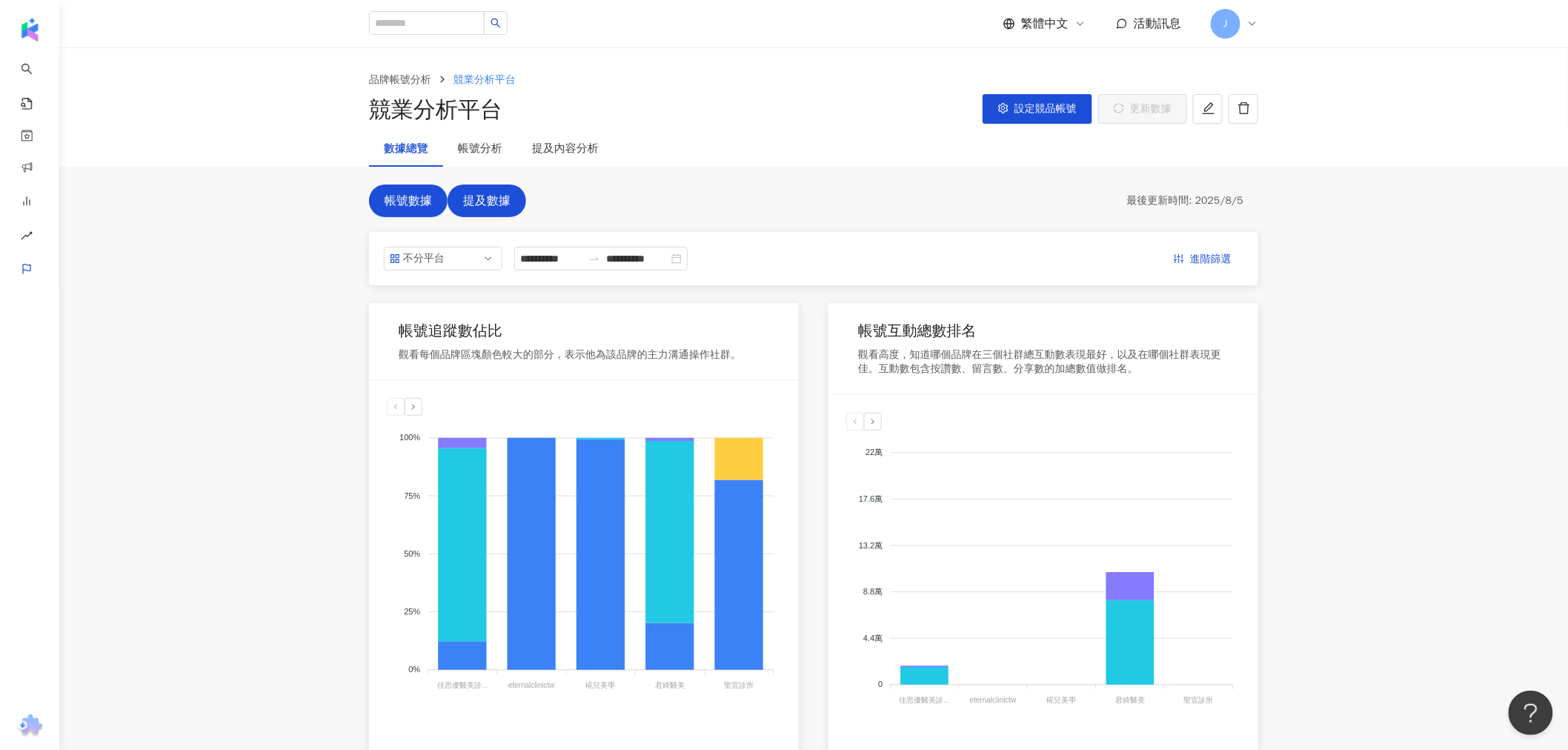 click on "提及數據" at bounding box center (487, 201) 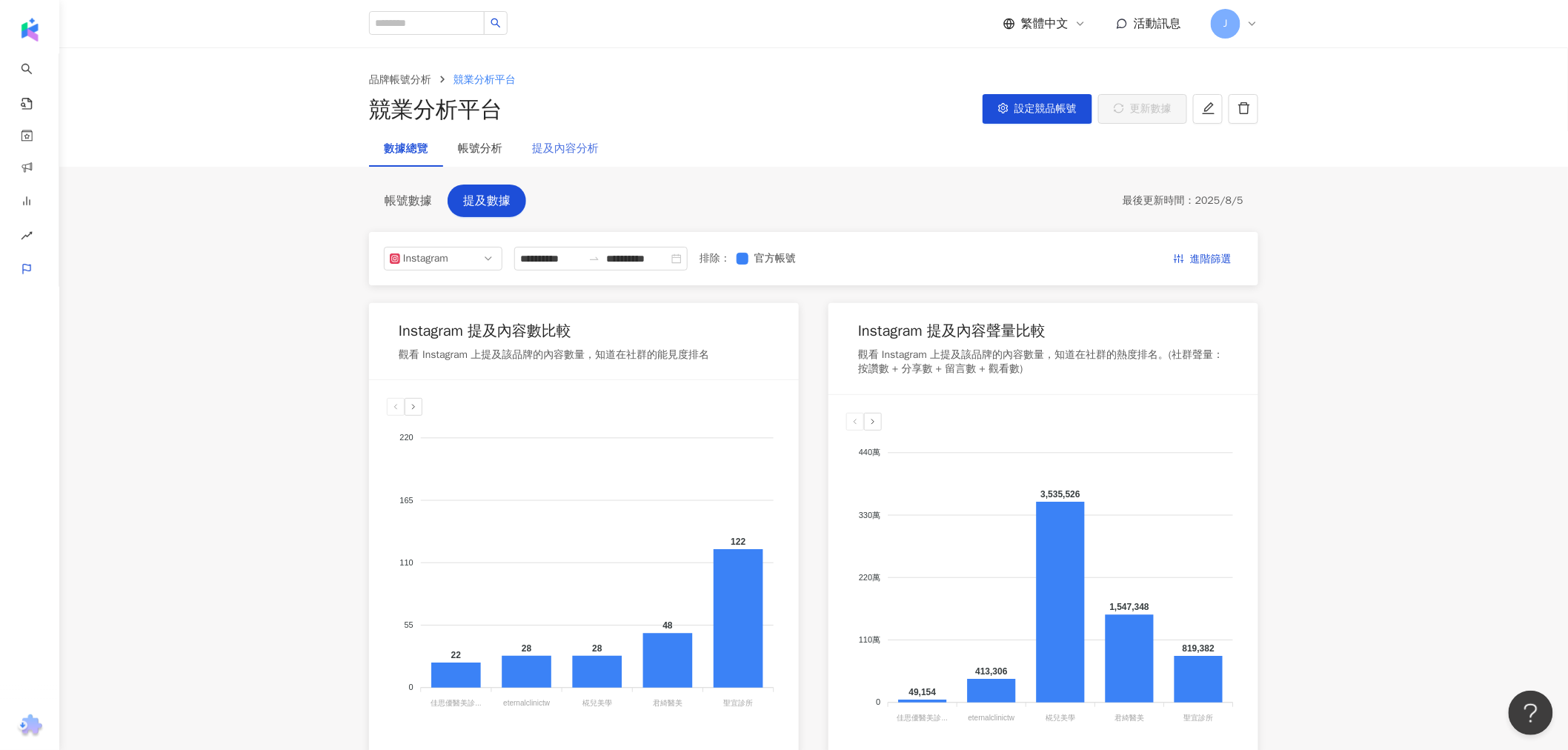 click on "提及內容分析" at bounding box center [565, 149] 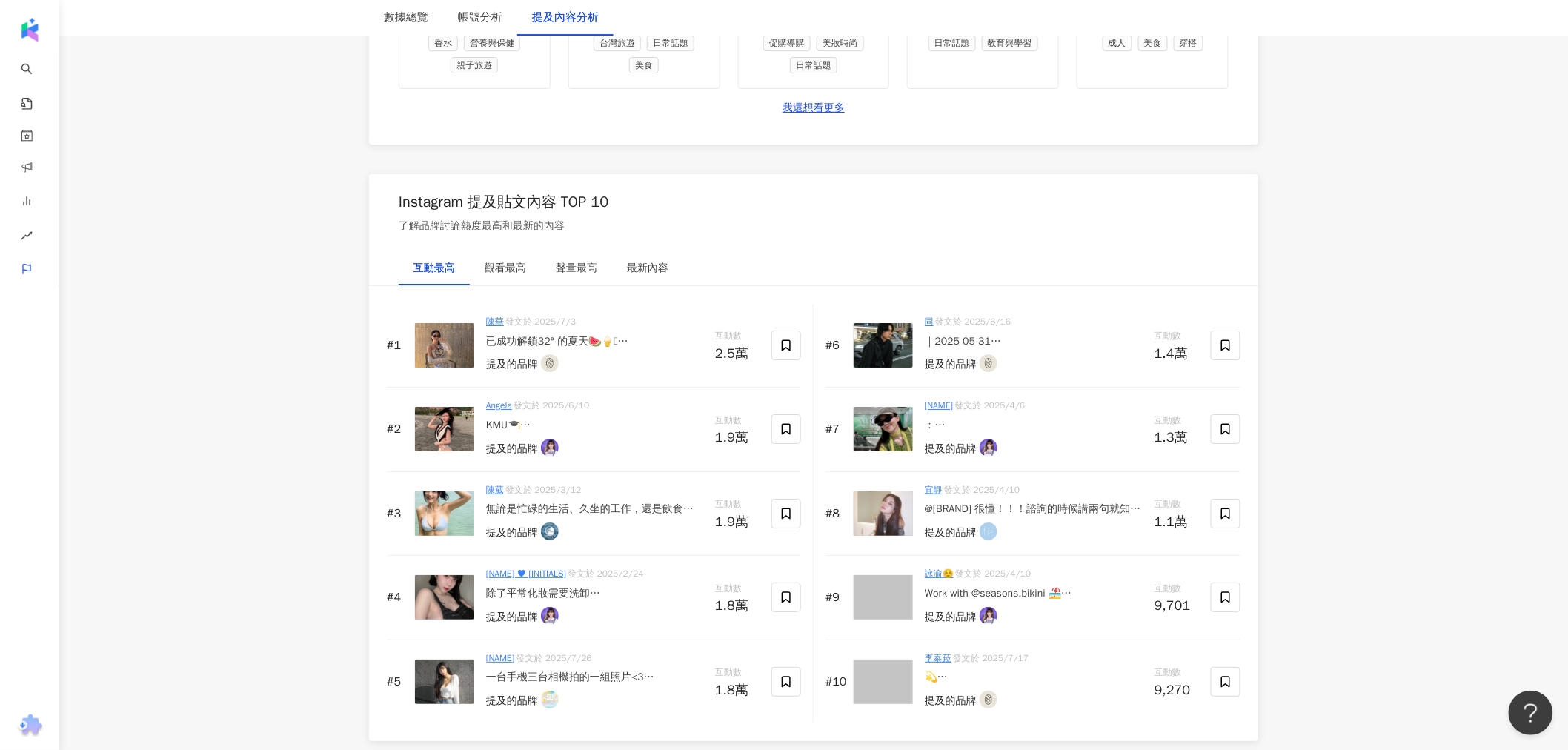 scroll, scrollTop: 2138, scrollLeft: 0, axis: vertical 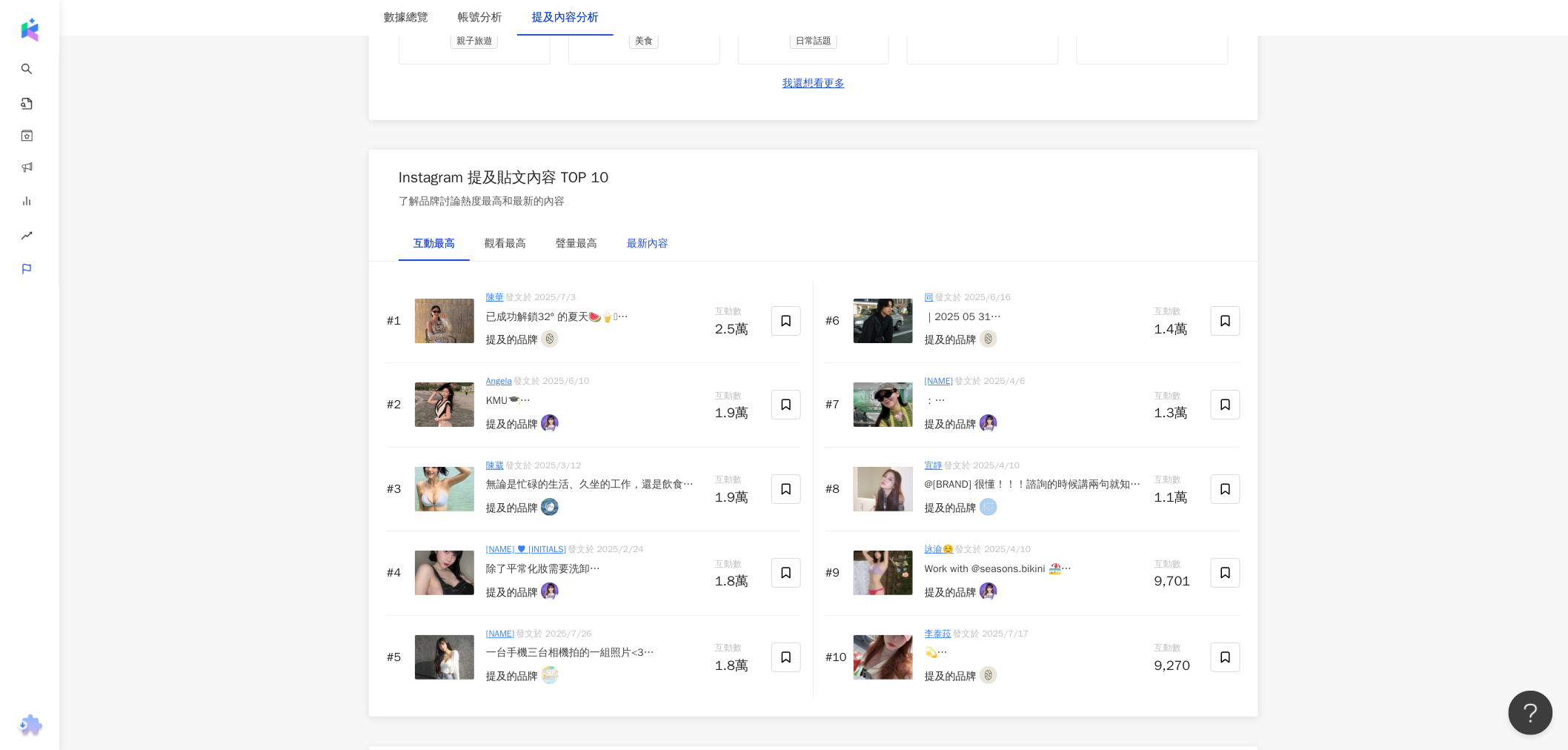 click on "最新內容" at bounding box center [648, 244] 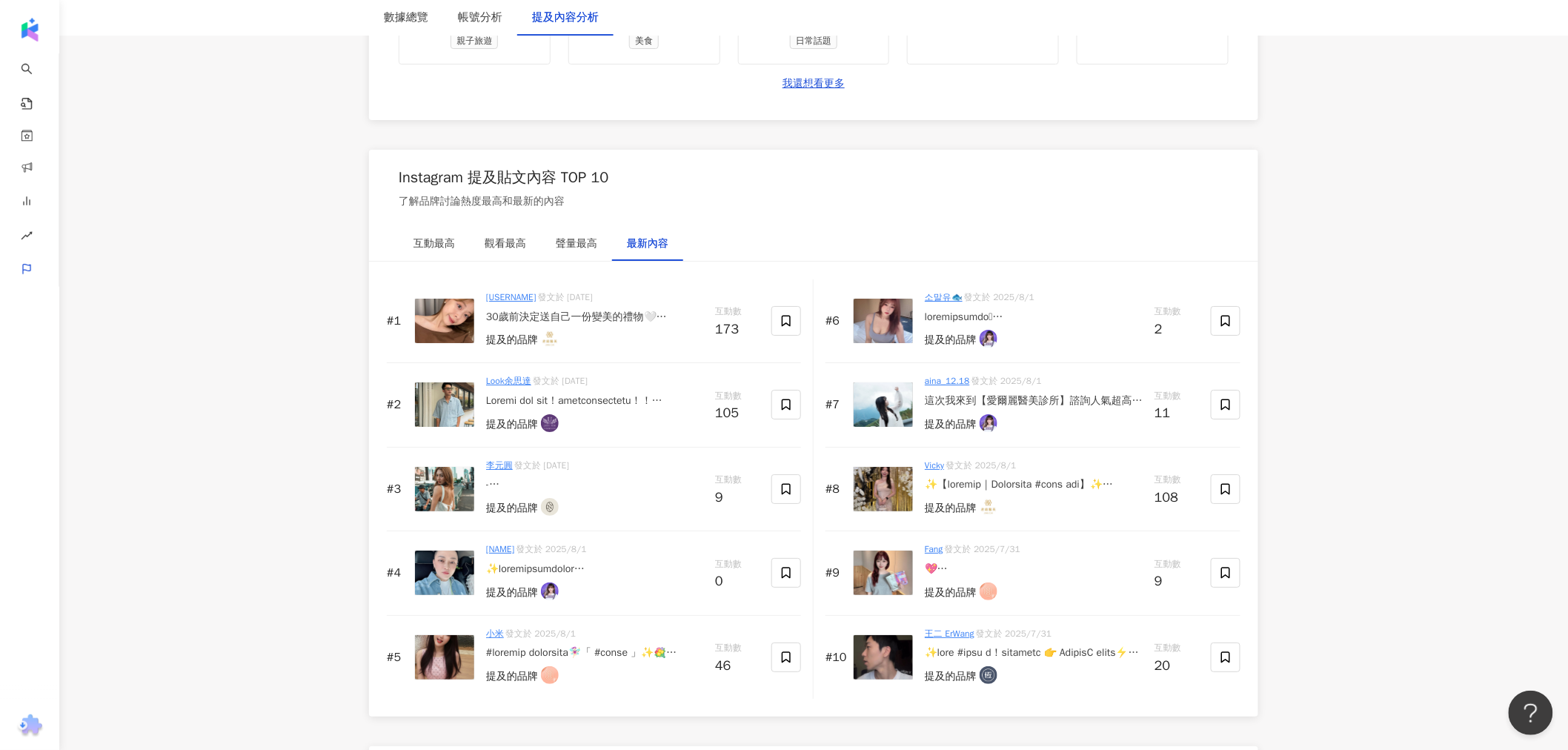 click on "[USERNAME] 發文於 2025/8/5 30歲前決定送自己一份變美的禮物🤍
以前拍影片總覺得臉泡、腫、浮
怎麼畫妝都覺得少一點精緻感
但打完電波60天
我只想說這臉部線條我愛慘了！！😍
完全不用修復期、上妝更服貼
而且根本沒人發現我做了什麼
只說妳最近好像變漂亮了🤭
這次我是去君綺 @[USERNAME] 做的十蓓電波（小鳳凰！）
但價格更親民
比音波不痛又有感，而且零修復期
施打約30分鐘醫師也很親切
對電波好奇的姊妹可以先從這個入門🤍建議還是先去找專業諮詢更好唷
#十蓓電波 #小鳳凰 #君綺診所 提及的品牌" at bounding box center (594, 321) 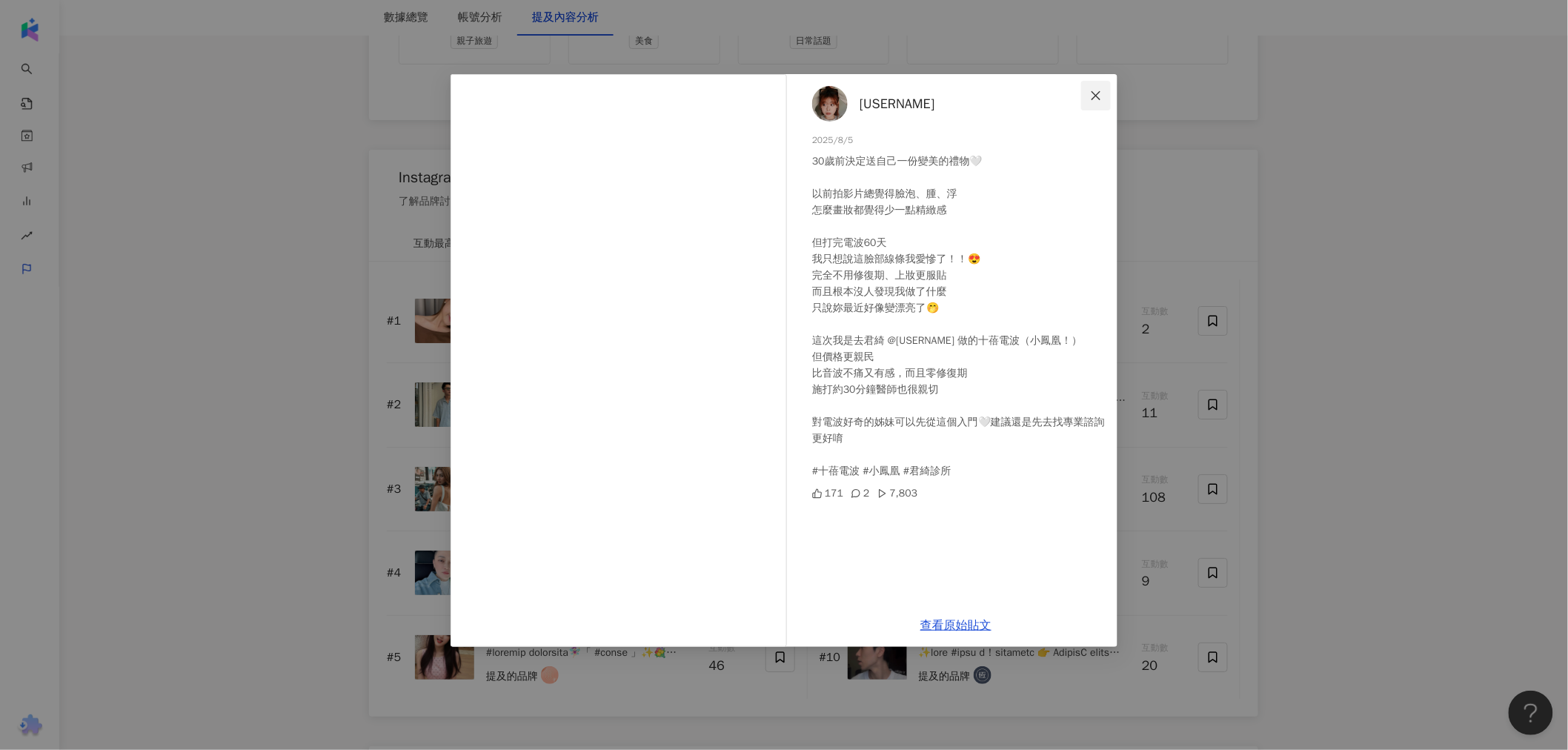 click 